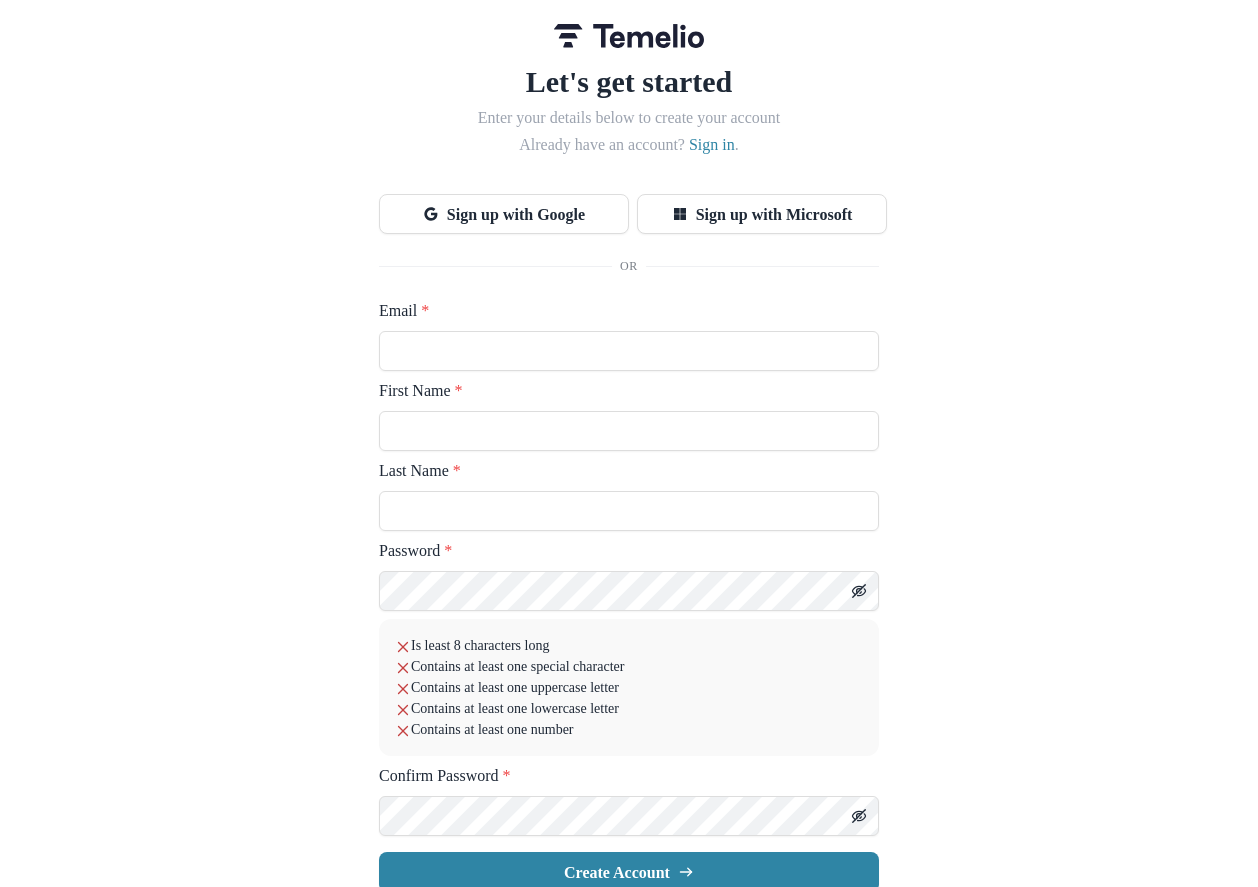 scroll, scrollTop: 0, scrollLeft: 0, axis: both 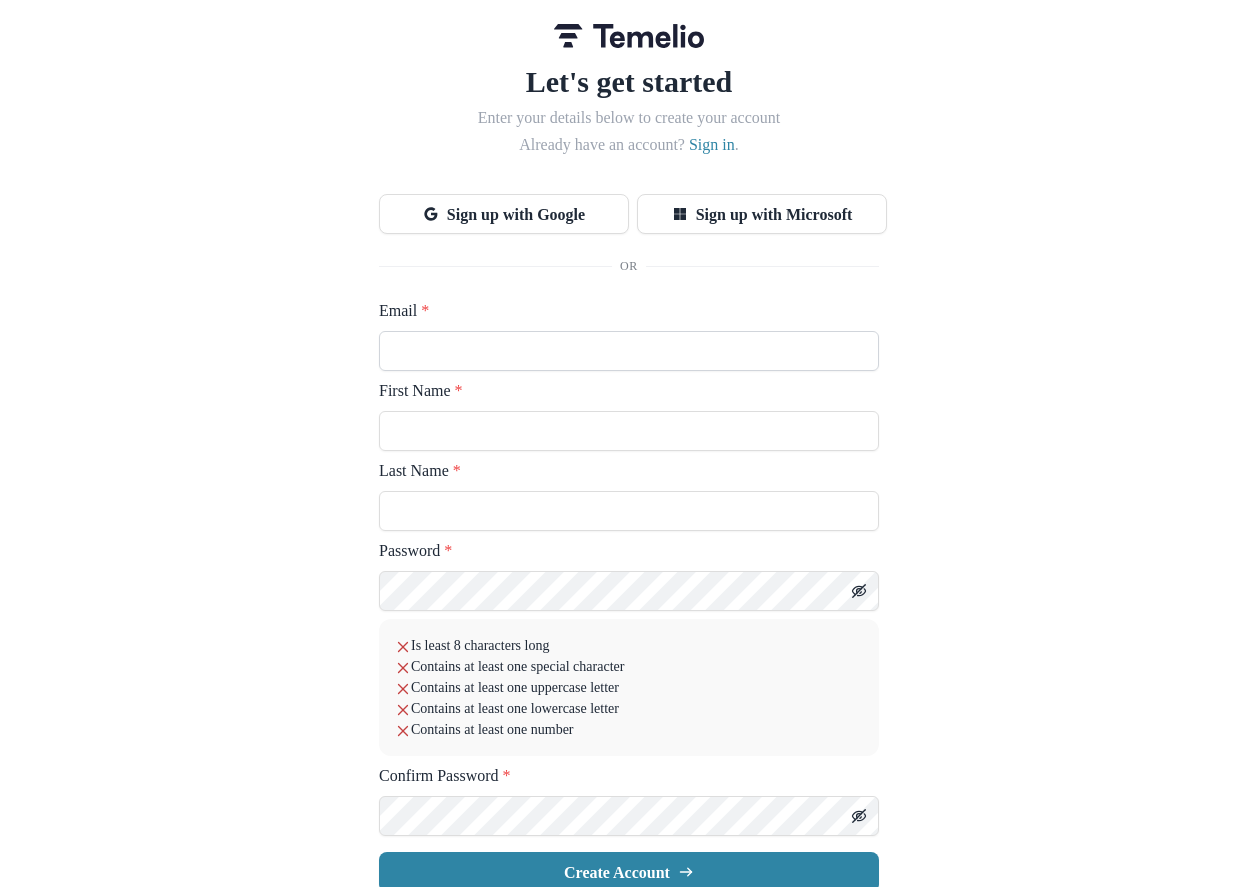 click on "Email *" at bounding box center [629, 351] 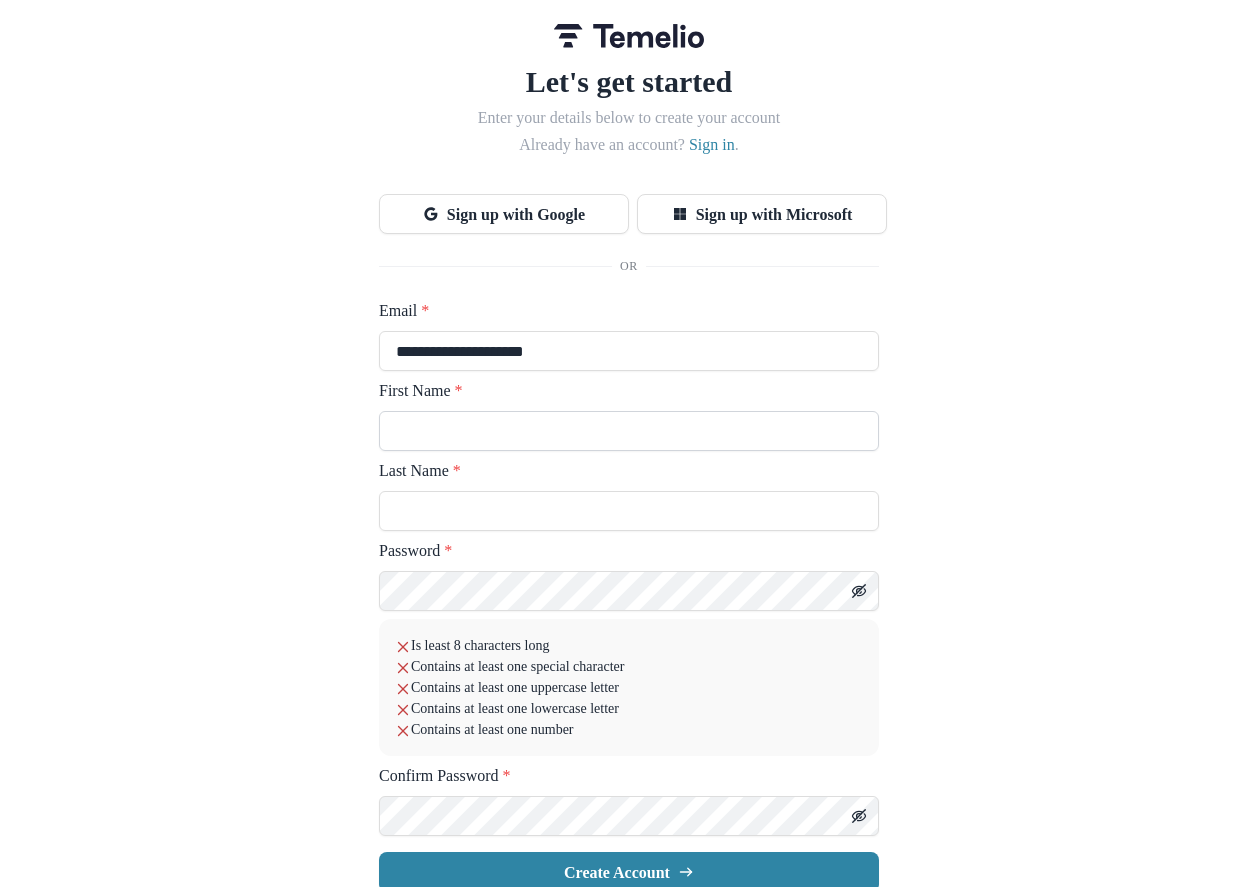 type on "**********" 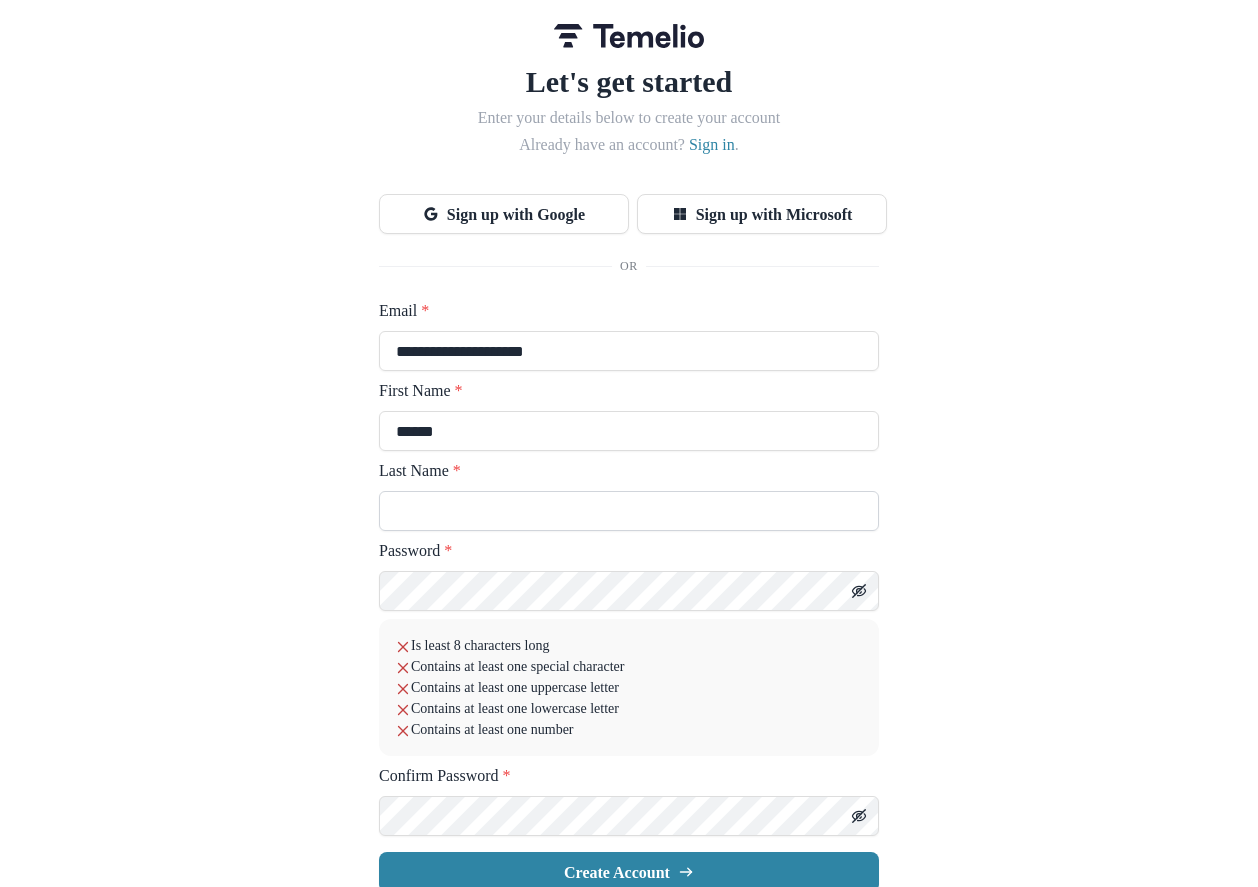 type on "******" 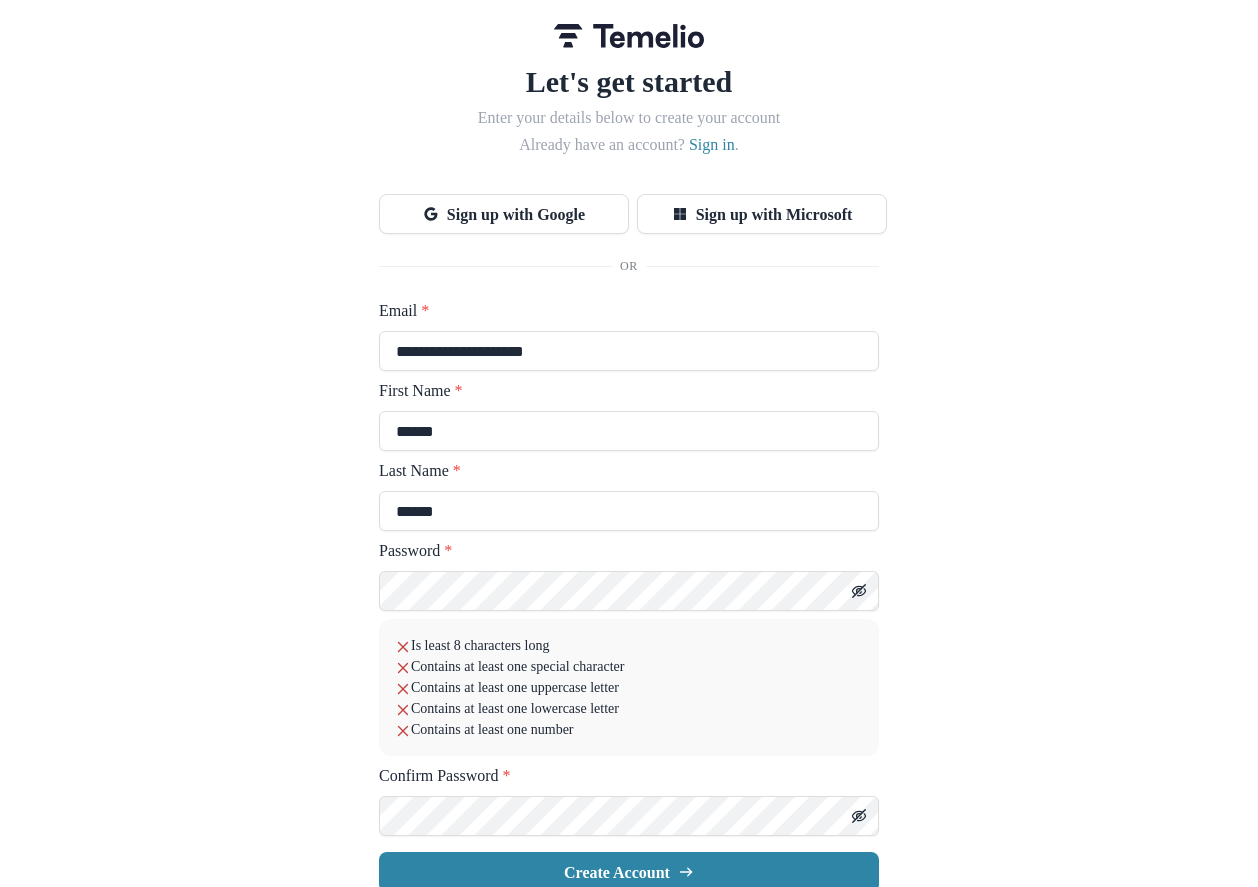 type on "******" 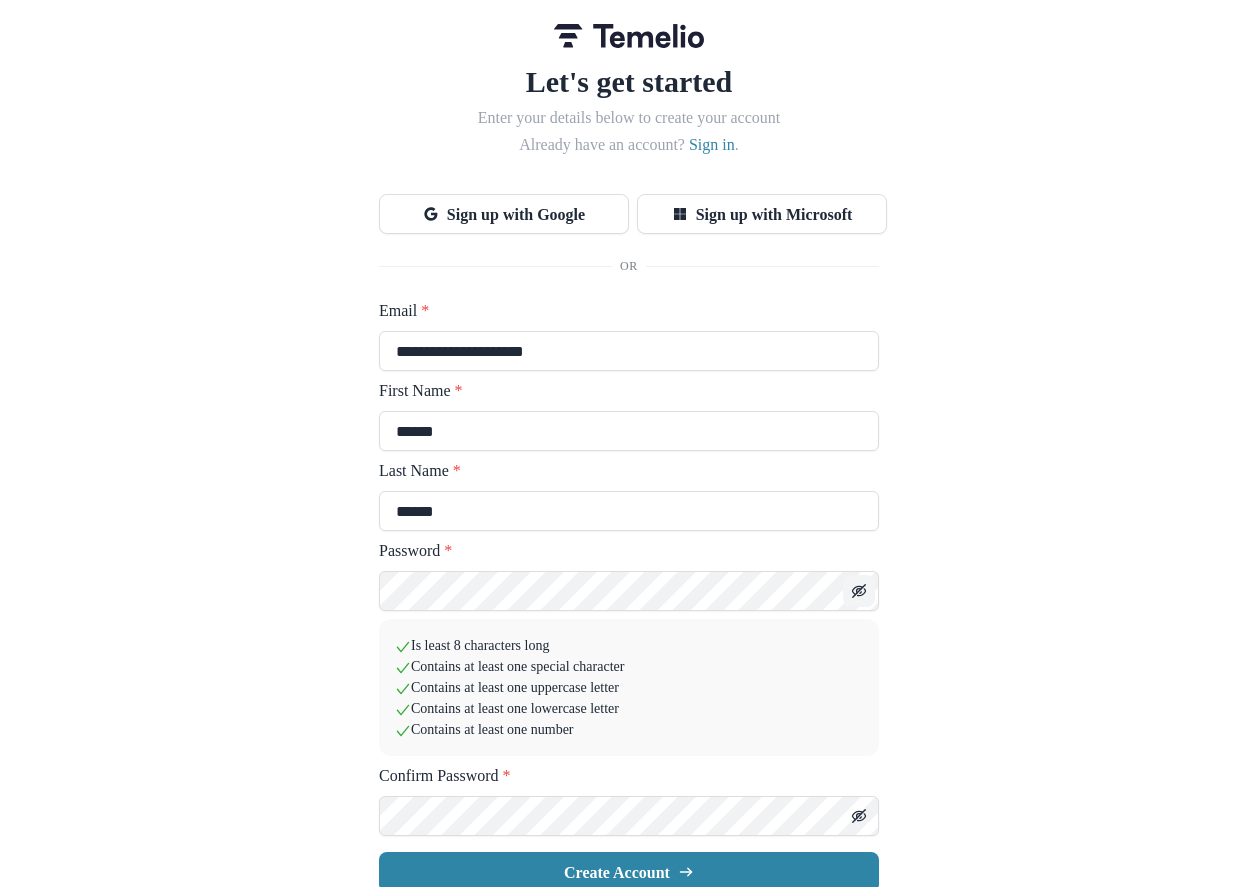 click at bounding box center (859, 591) 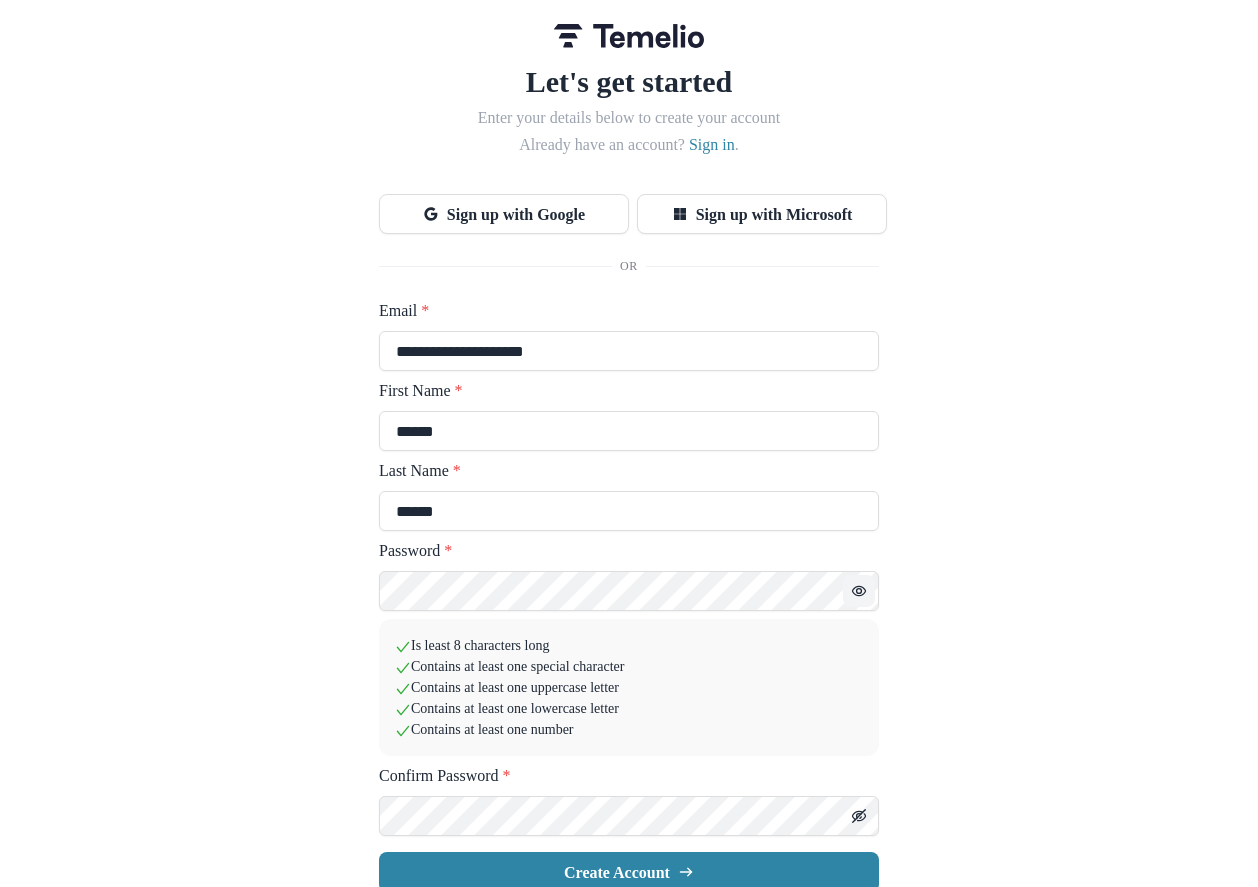 type 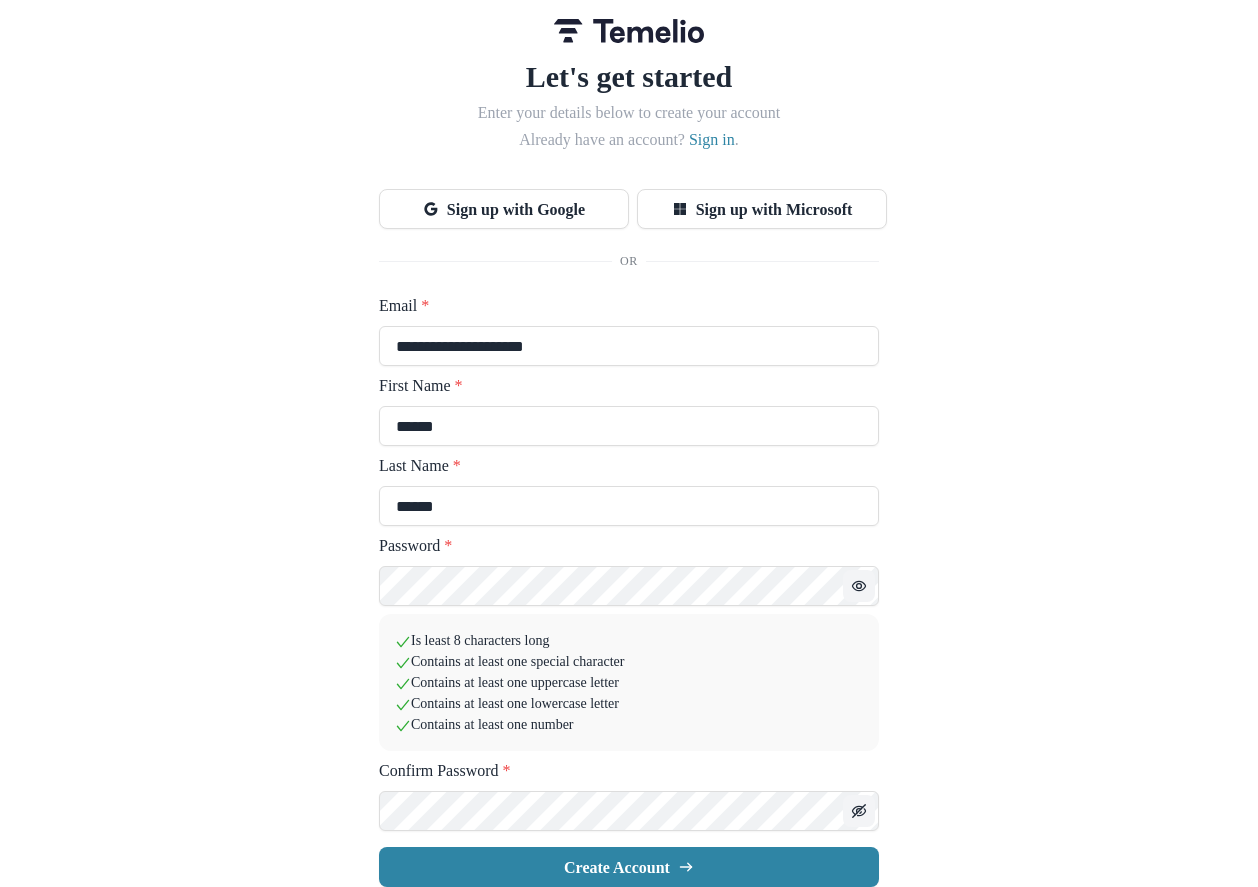 click at bounding box center [859, 811] 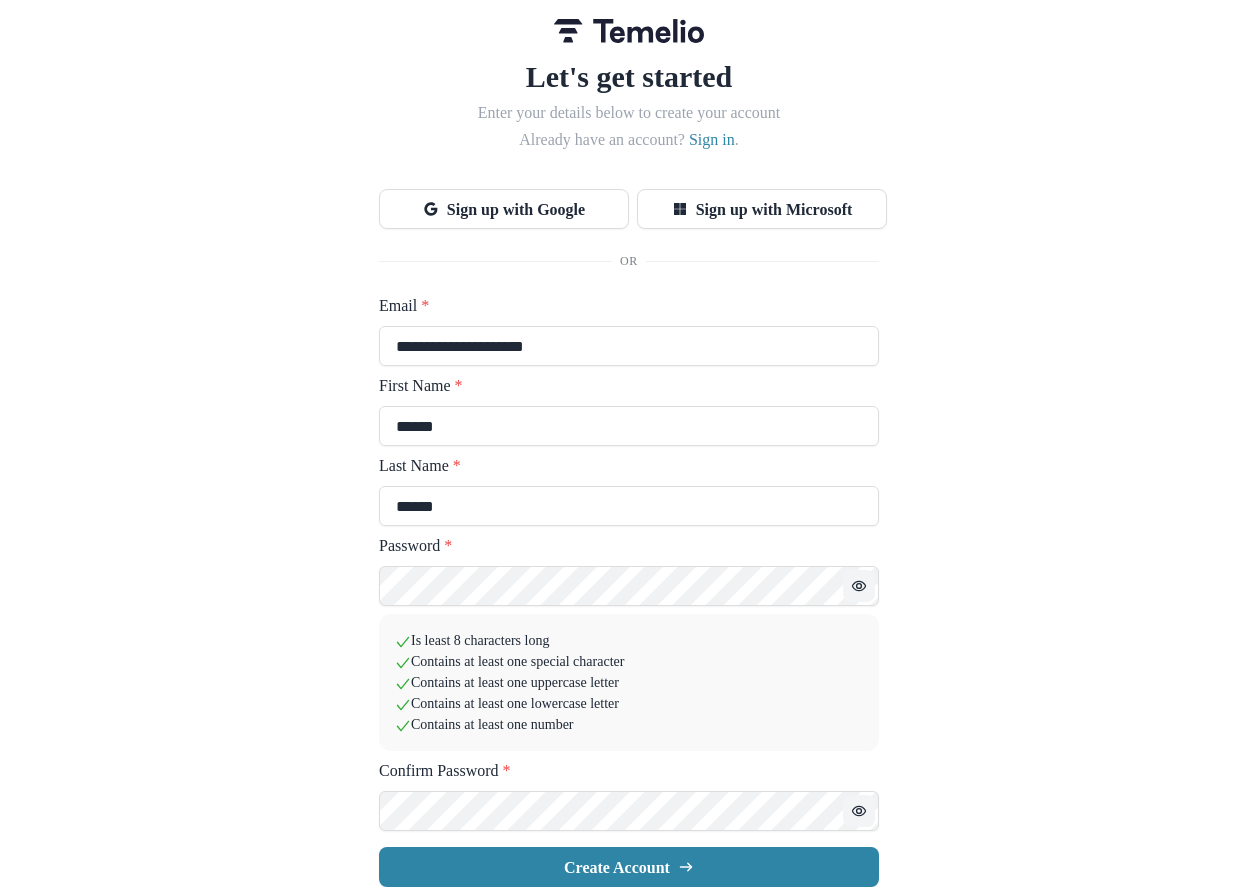 click at bounding box center (859, 586) 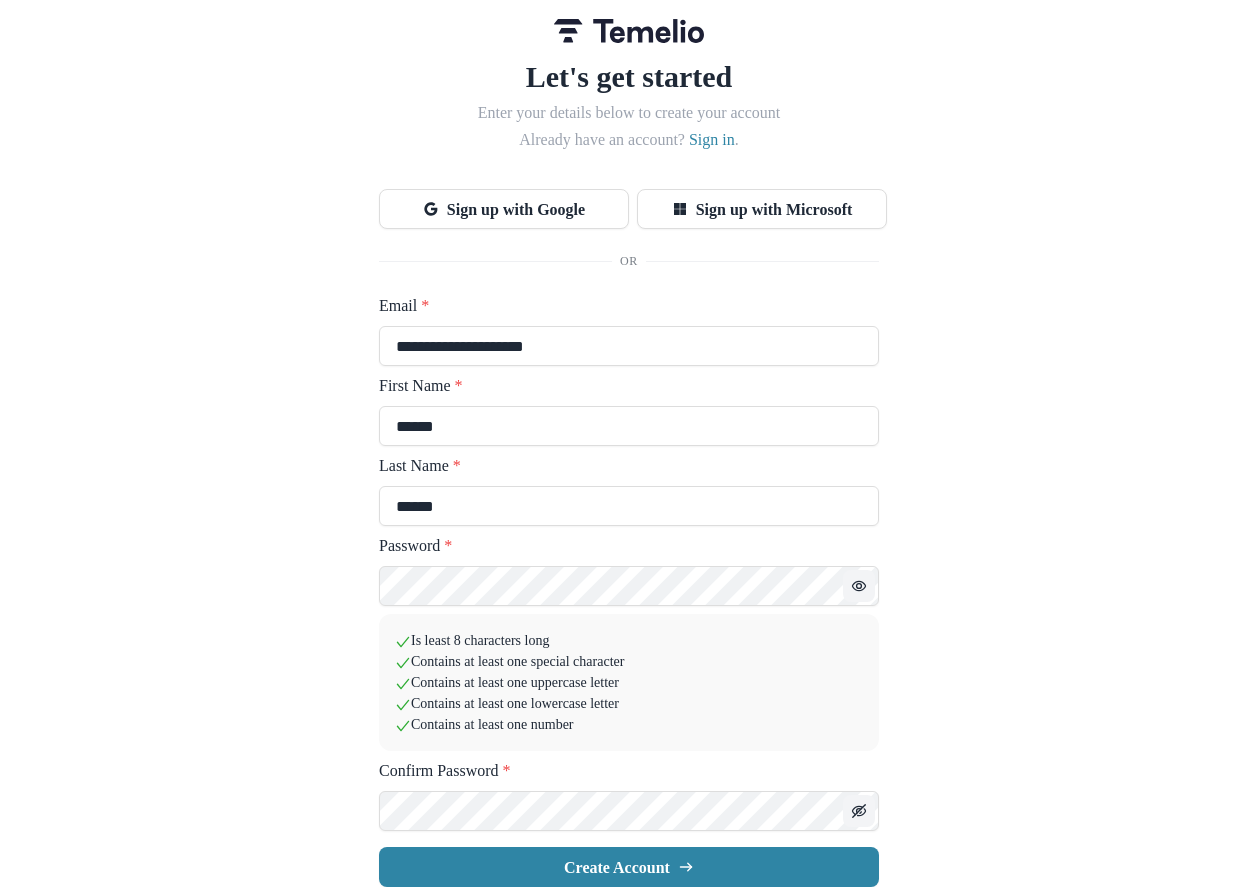 click on "**********" at bounding box center (629, 441) 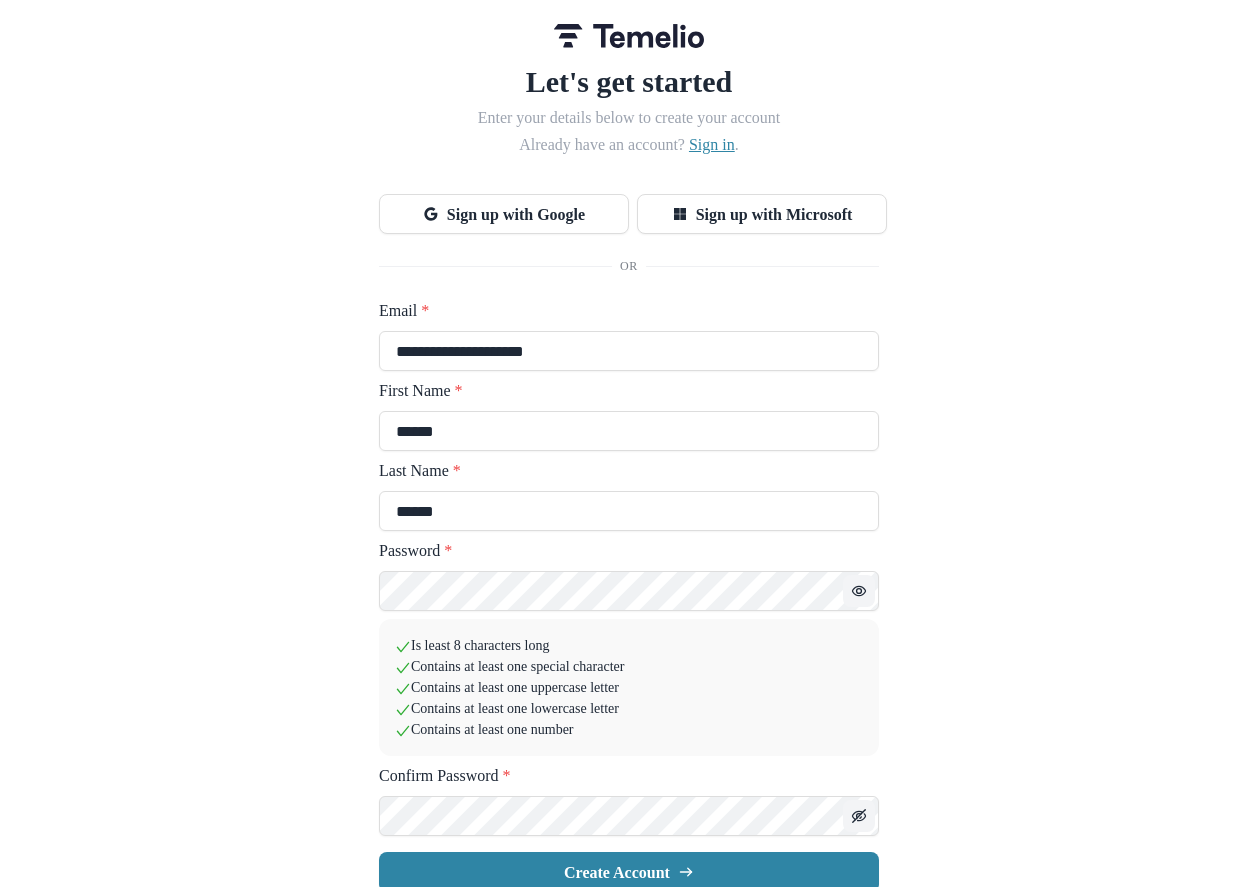 click on "Sign in" at bounding box center (712, 144) 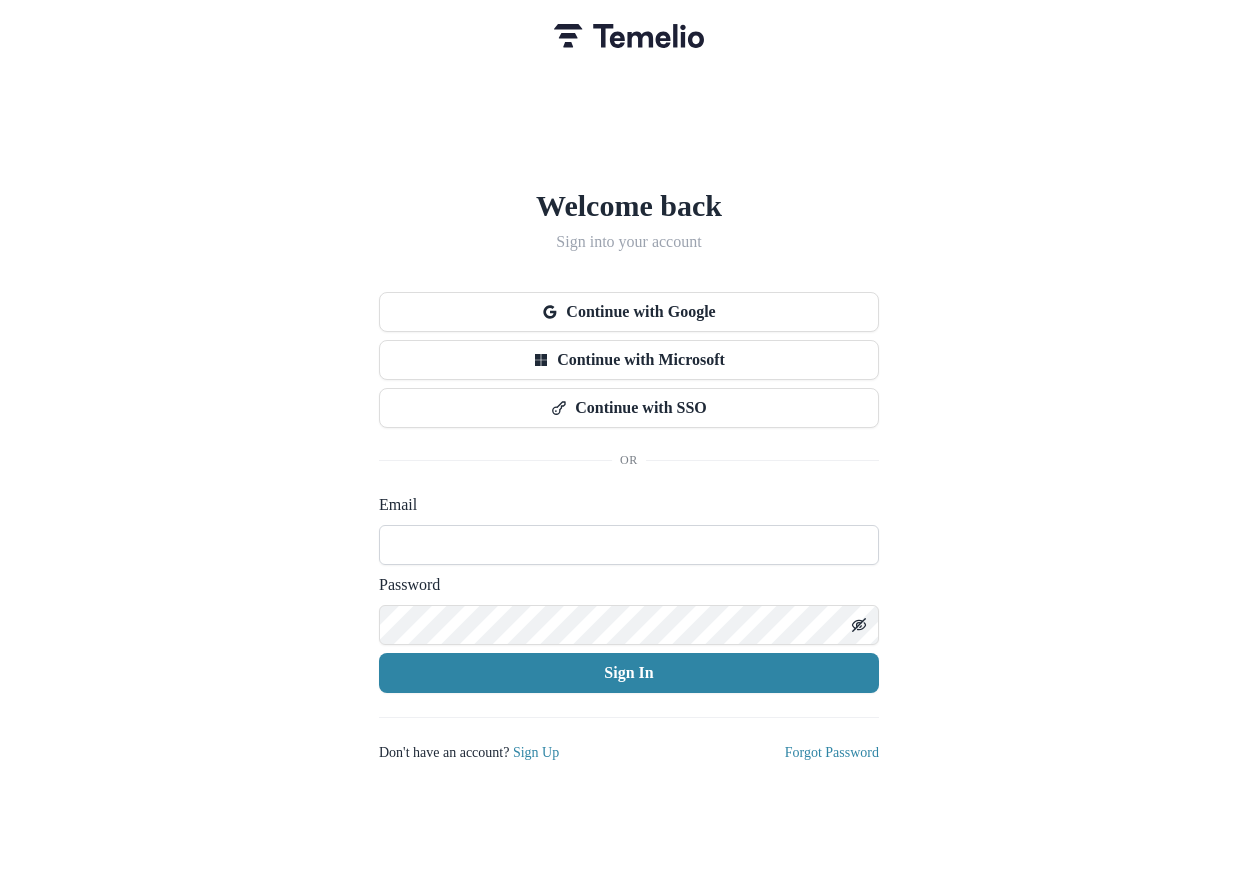 click at bounding box center [629, 545] 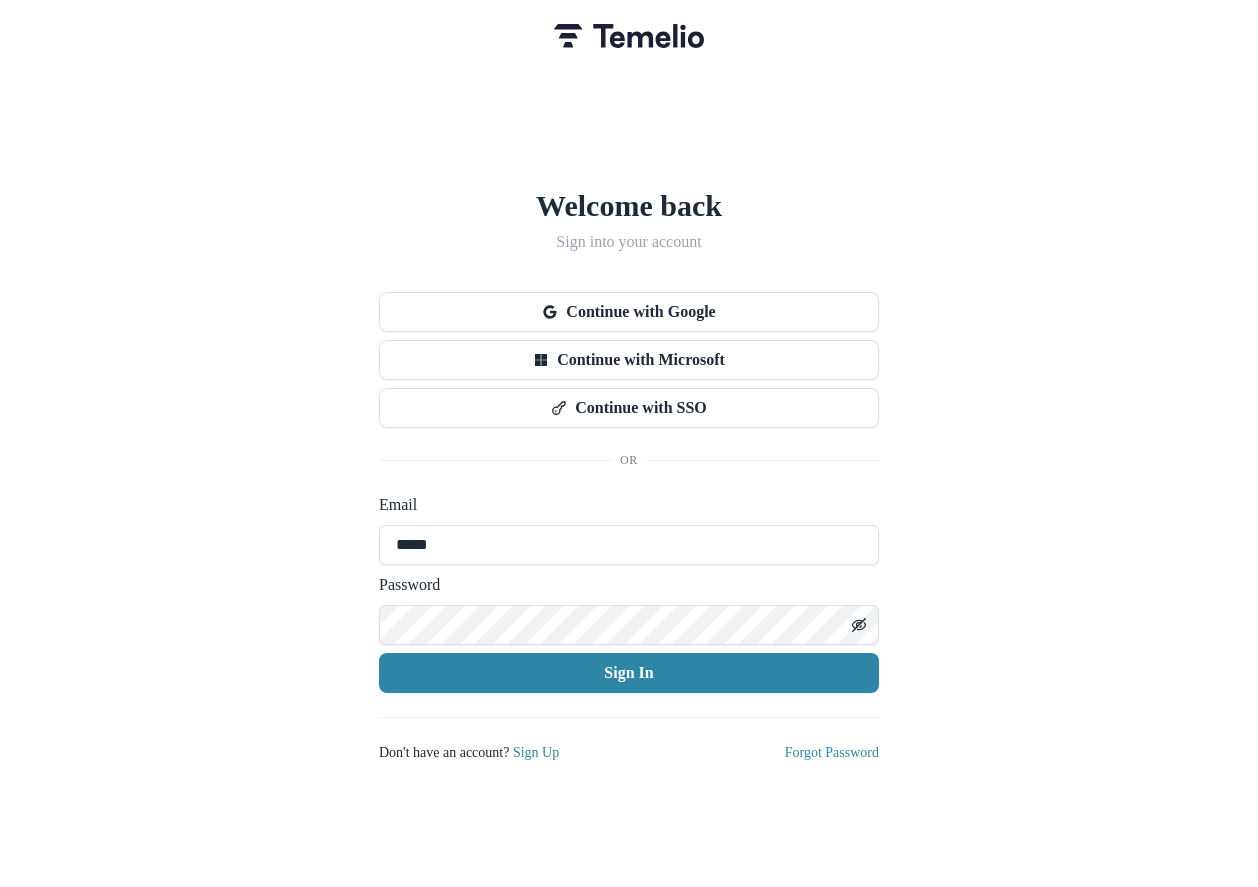 type on "**********" 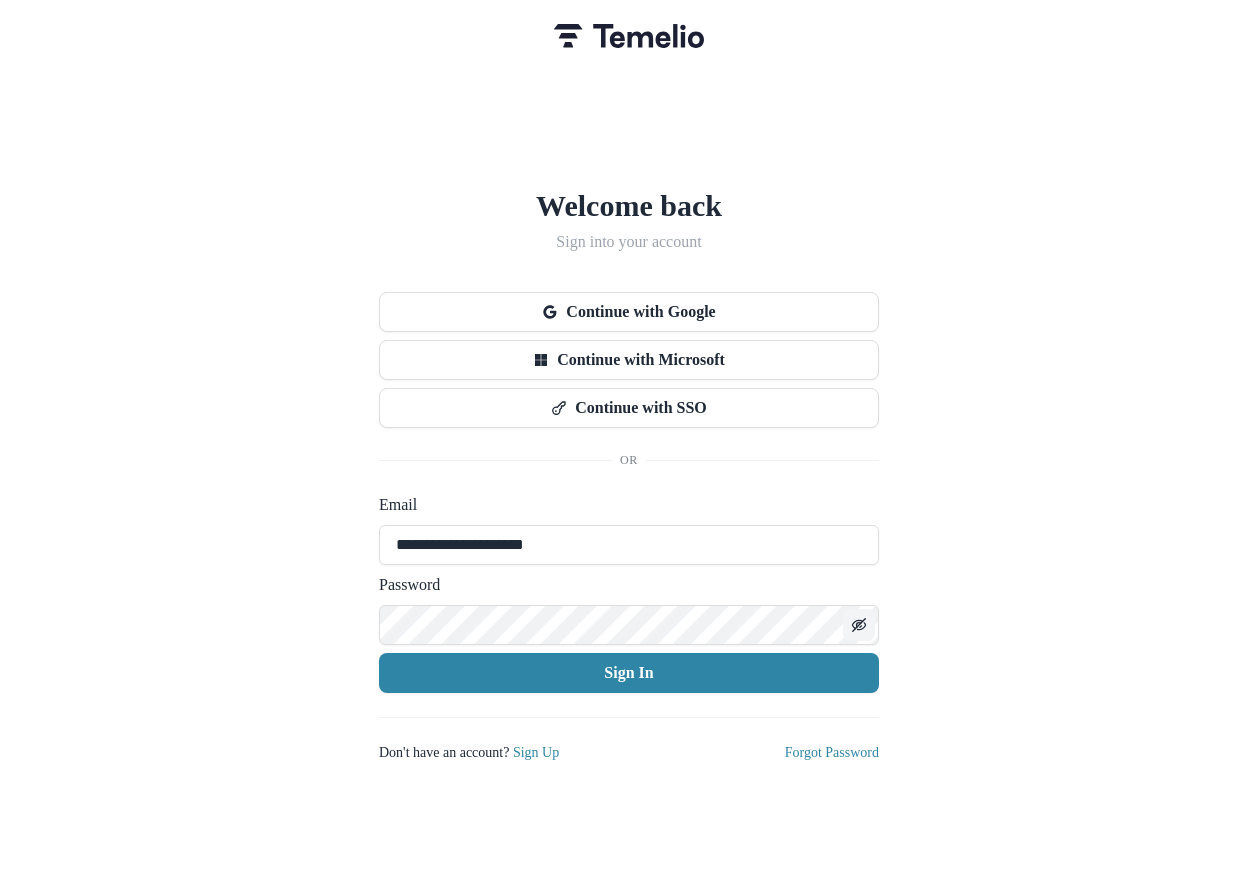 click at bounding box center (859, 625) 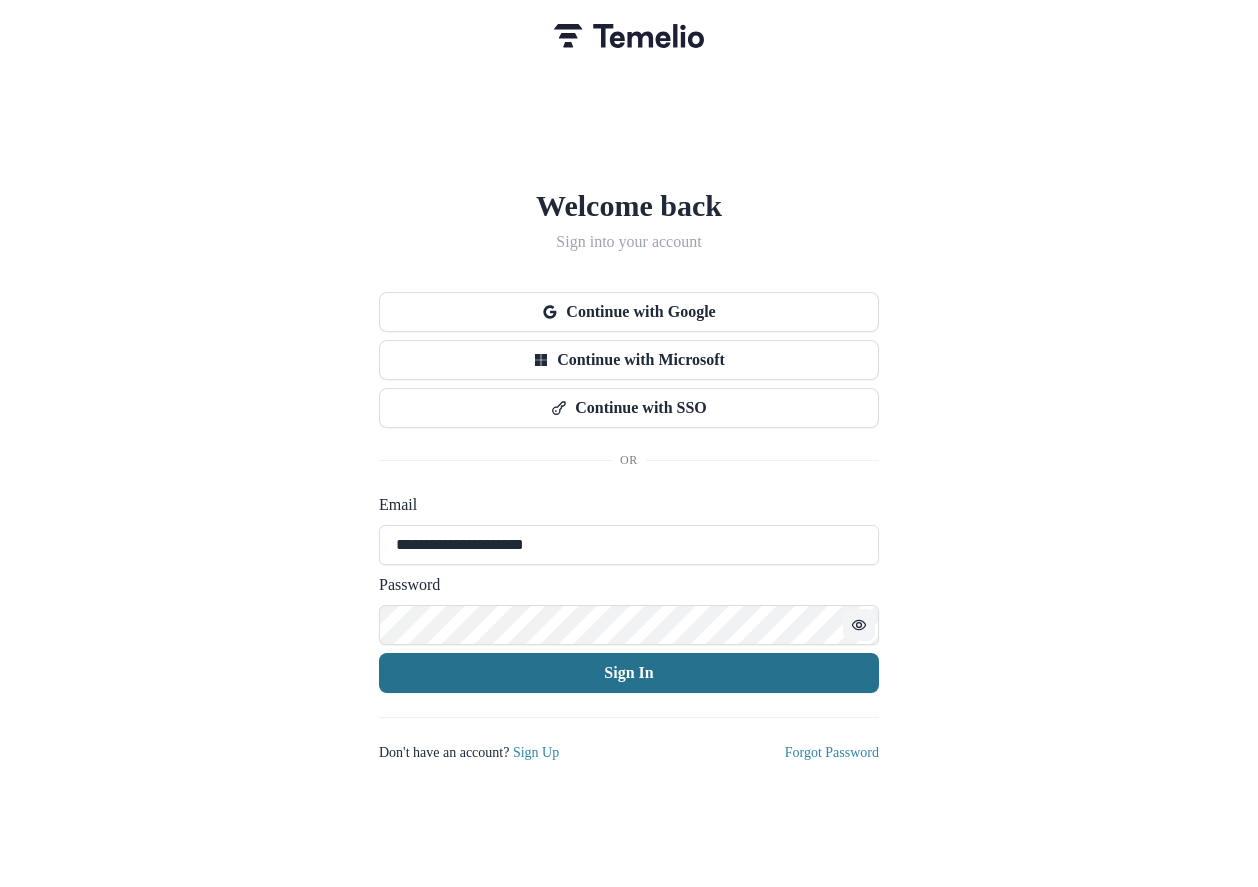 click on "Sign In" at bounding box center [629, 673] 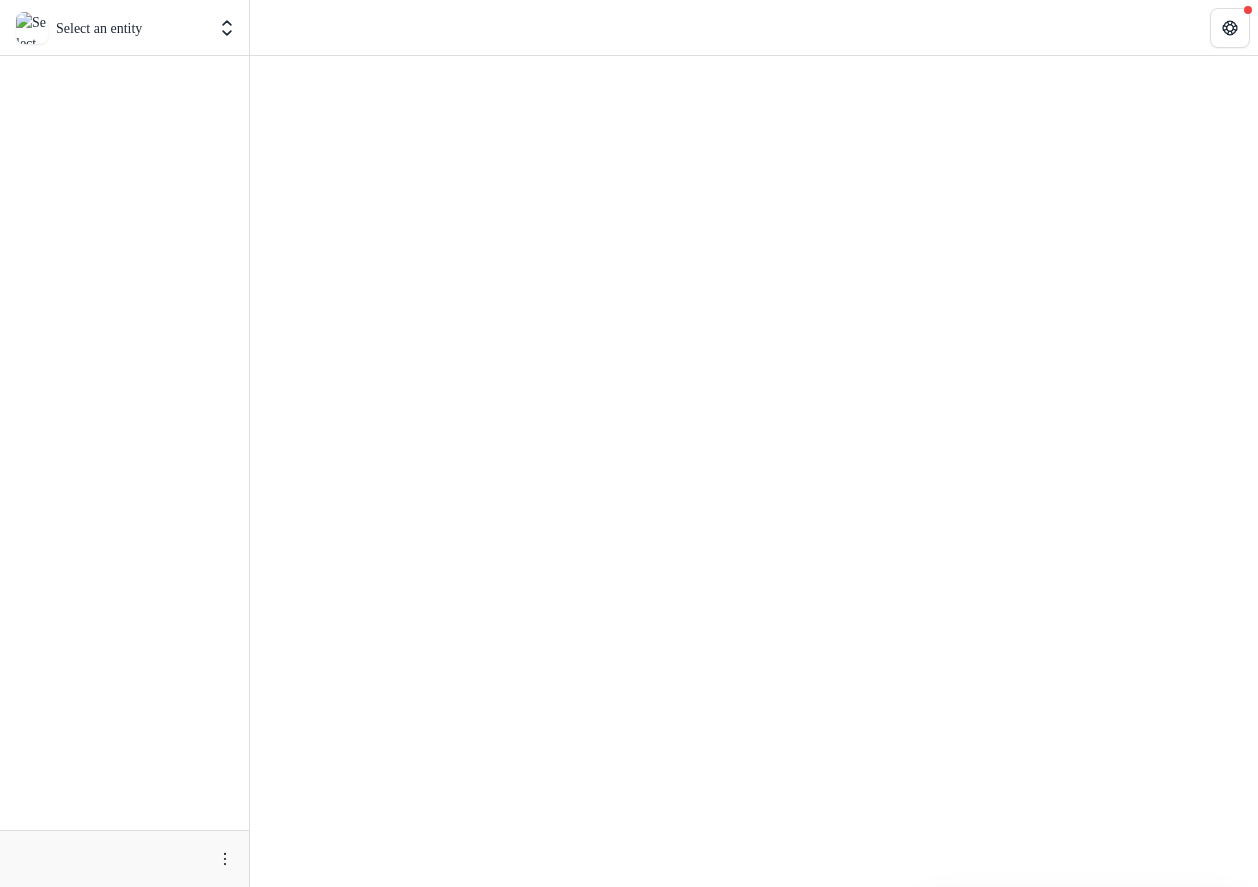 scroll, scrollTop: 0, scrollLeft: 0, axis: both 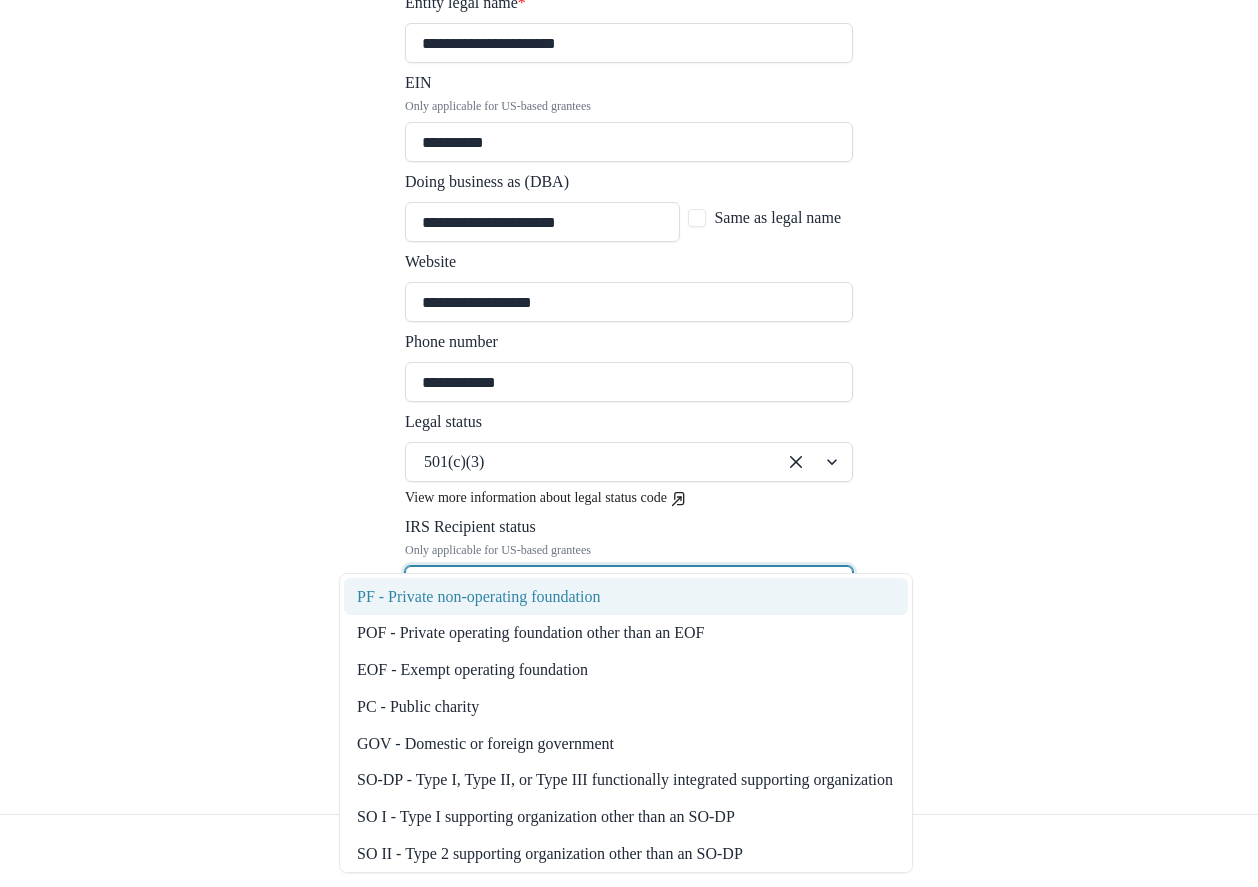 click at bounding box center (591, 462) 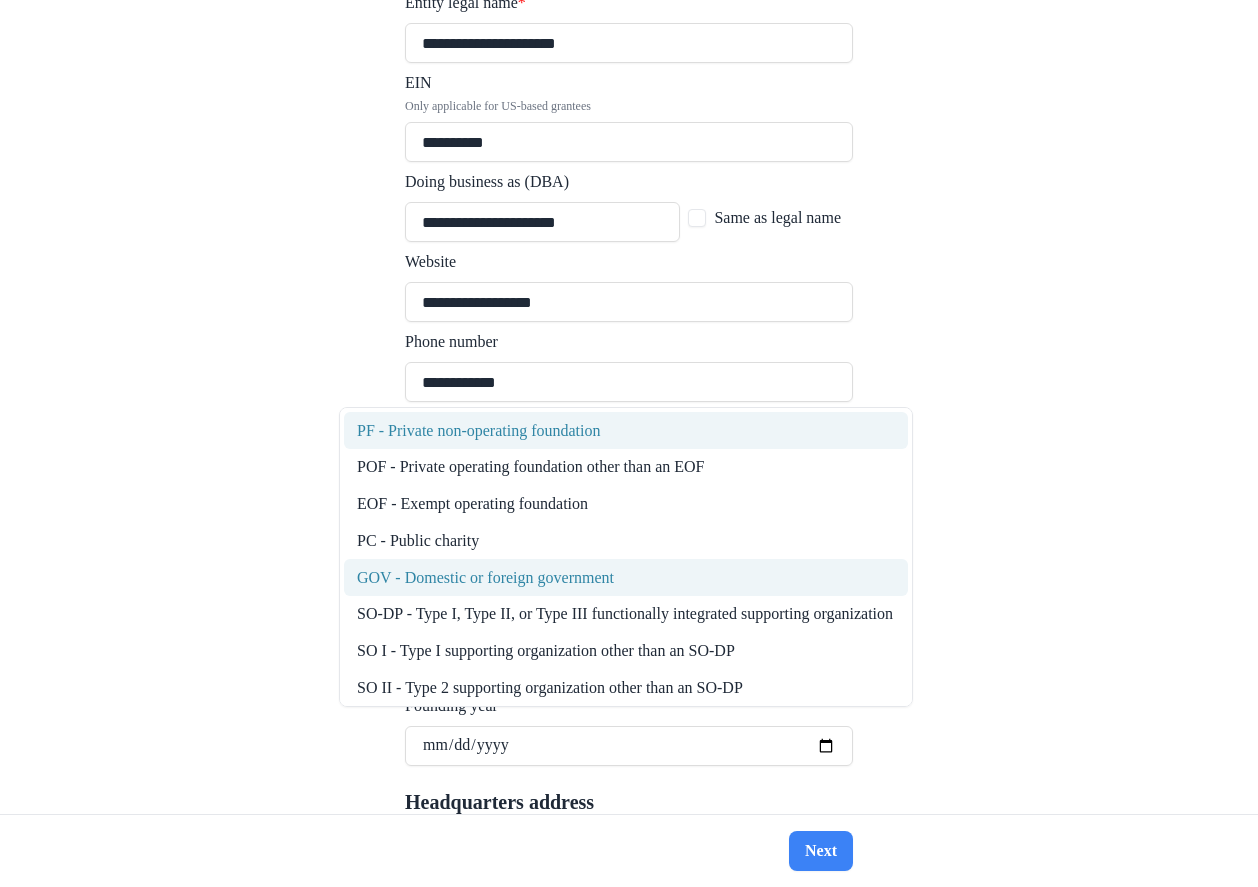 scroll, scrollTop: 698, scrollLeft: 0, axis: vertical 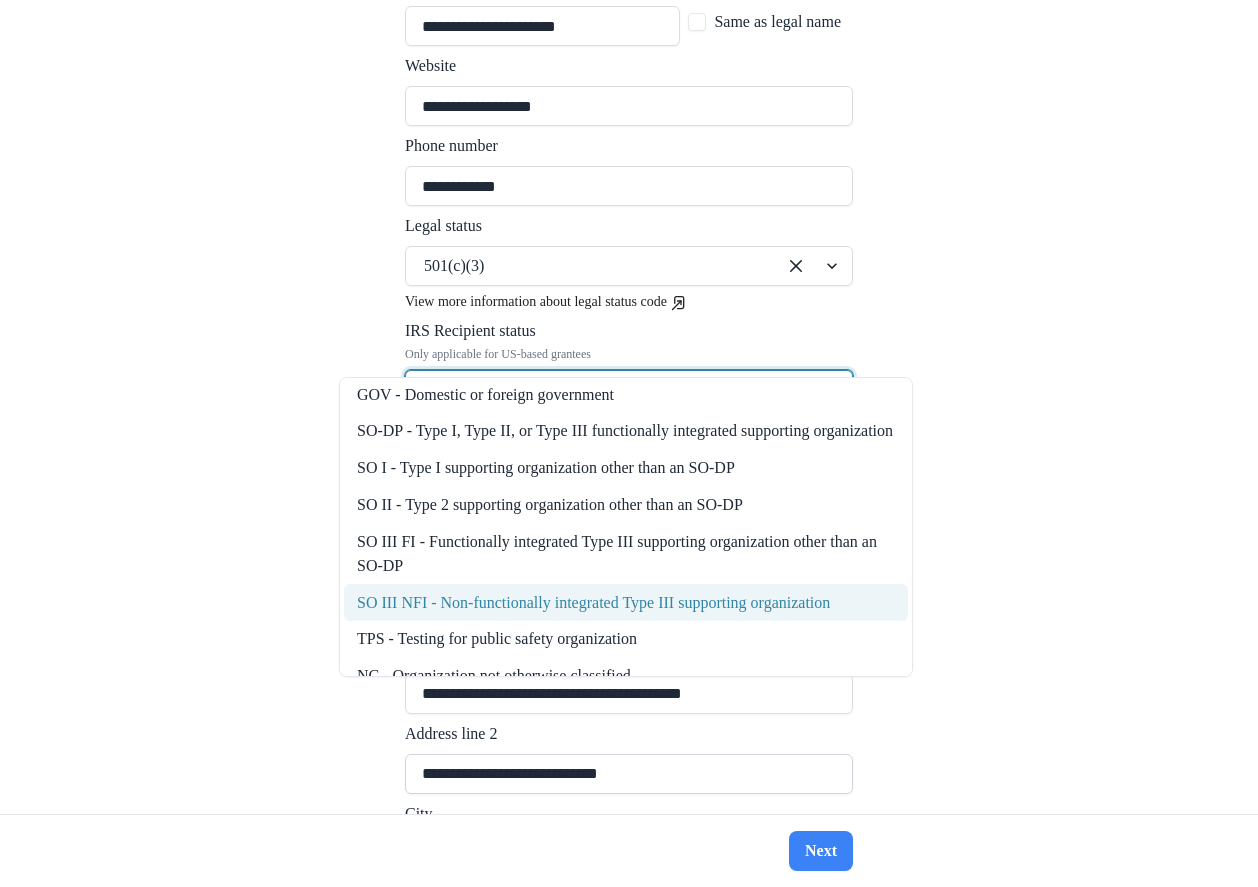 click on "**********" at bounding box center [629, 774] 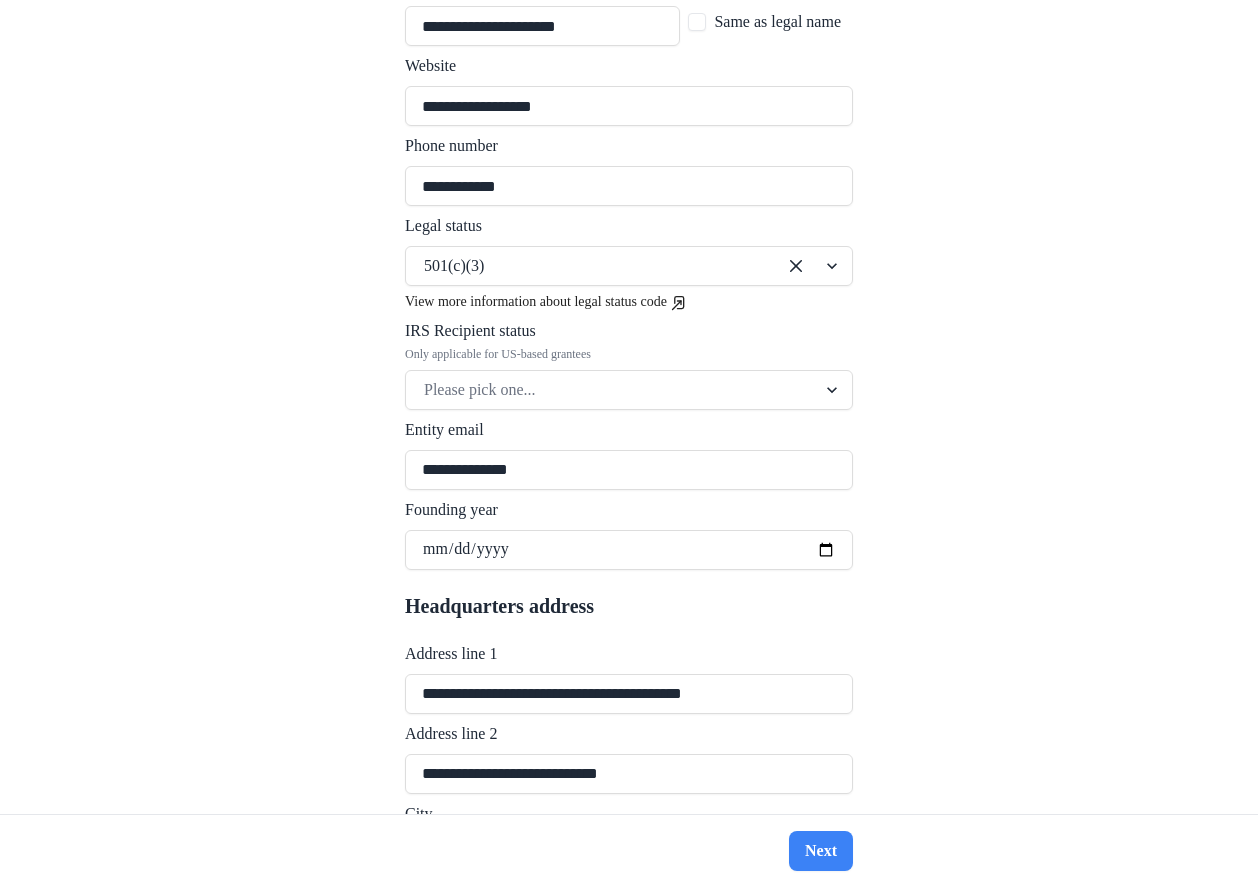 click on "Logout Hello! Welcome to Temelio. 1 Basic 2 Details 3 Team Need Help? Chat with support Have an EIN? Onboard faster through our Candid integration You have been invited to the Temelio platform by request of a grantmaker.
Because this is your first time using Temelio, we are asking you to complete
the following profile. This information will be stored in our system and will
make completing future proposals on the Temelio platform easier by auto-populating
fields from your profile. We will only ask you to fill this out once. Please review, update, and confirm the information below. Entity information Entity legal name * [NAME] EIN Only applicable for US-based grantees * [NAME] Doing business as (DBA) * [NAME] Same as legal name Website * [URL] Phone number * [PHONE] Legal status 501(c)(3) View more information about legal status code IRS Recipient status Only applicable for US-based grantees Please pick one... Entity email * [EMAIL]" at bounding box center (629, 407) 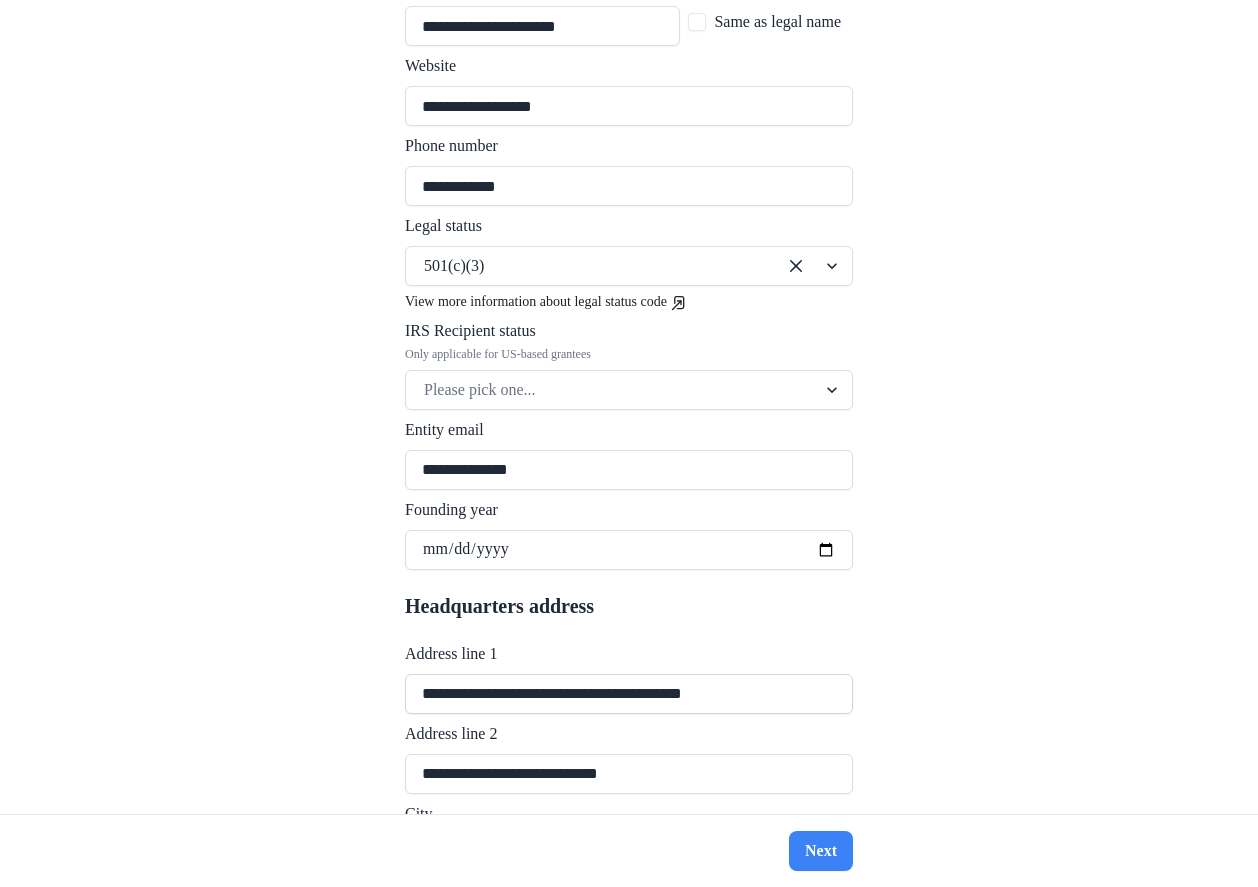click on "**********" at bounding box center [629, 694] 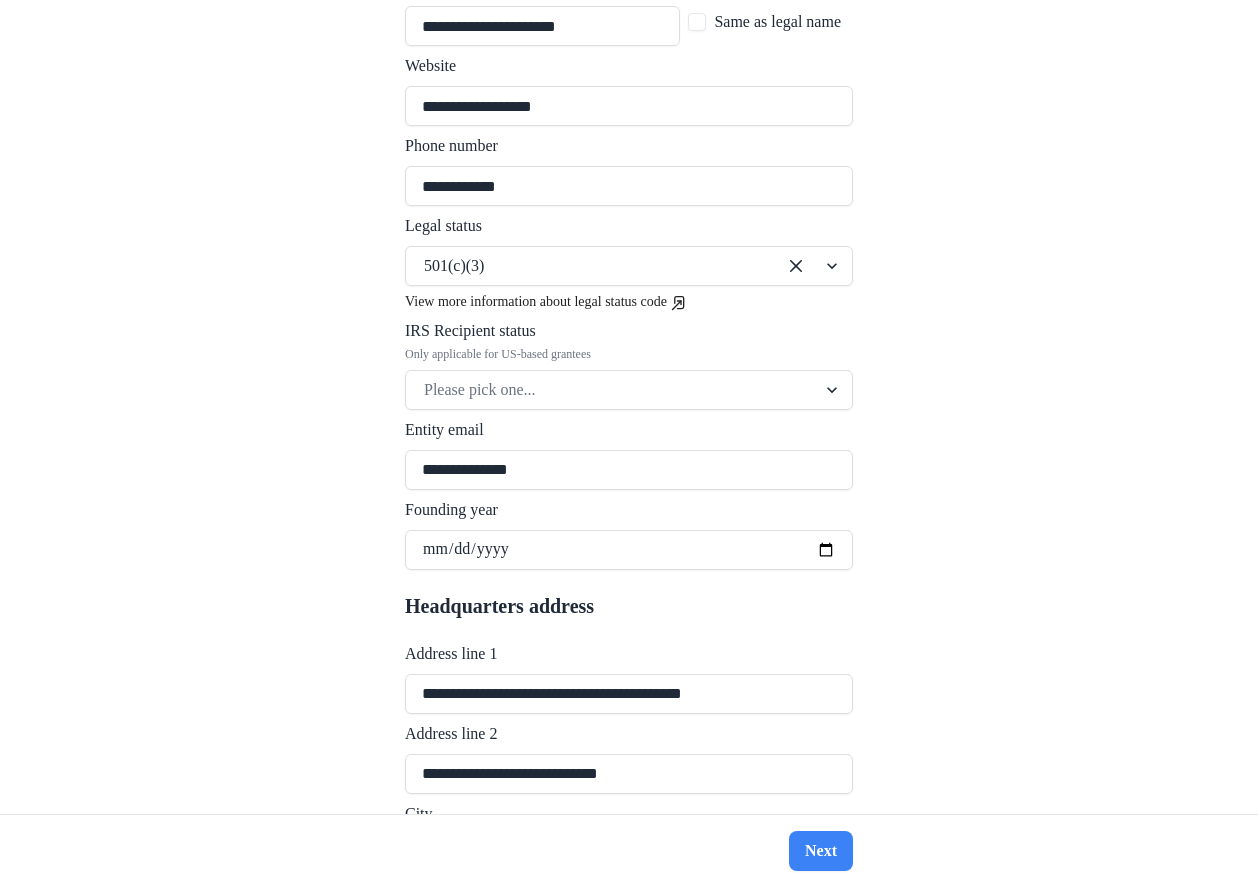 click on "Logout Hello! Welcome to Temelio. 1 Basic 2 Details 3 Team Need Help? Chat with support Have an EIN? Onboard faster through our Candid integration You have been invited to the Temelio platform by request of a grantmaker.
Because this is your first time using Temelio, we are asking you to complete
the following profile. This information will be stored in our system and will
make completing future proposals on the Temelio platform easier by auto-populating
fields from your profile. We will only ask you to fill this out once. Please review, update, and confirm the information below. Entity information Entity legal name * [NAME] EIN Only applicable for US-based grantees * [NAME] Doing business as (DBA) * [NAME] Same as legal name Website * [URL] Phone number * [PHONE] Legal status 501(c)(3) View more information about legal status code IRS Recipient status Only applicable for US-based grantees Please pick one... Entity email * [EMAIL]" at bounding box center [629, 407] 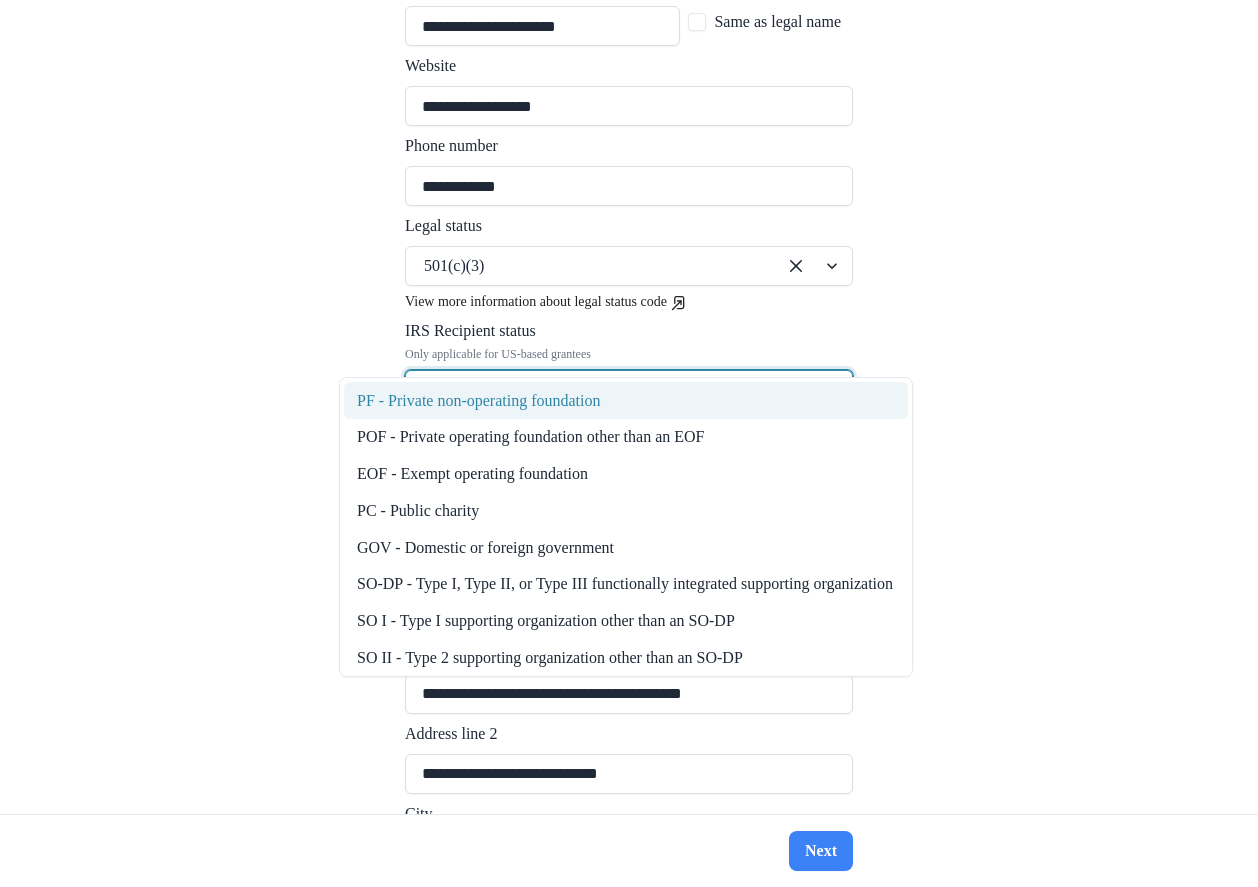 click at bounding box center (591, 266) 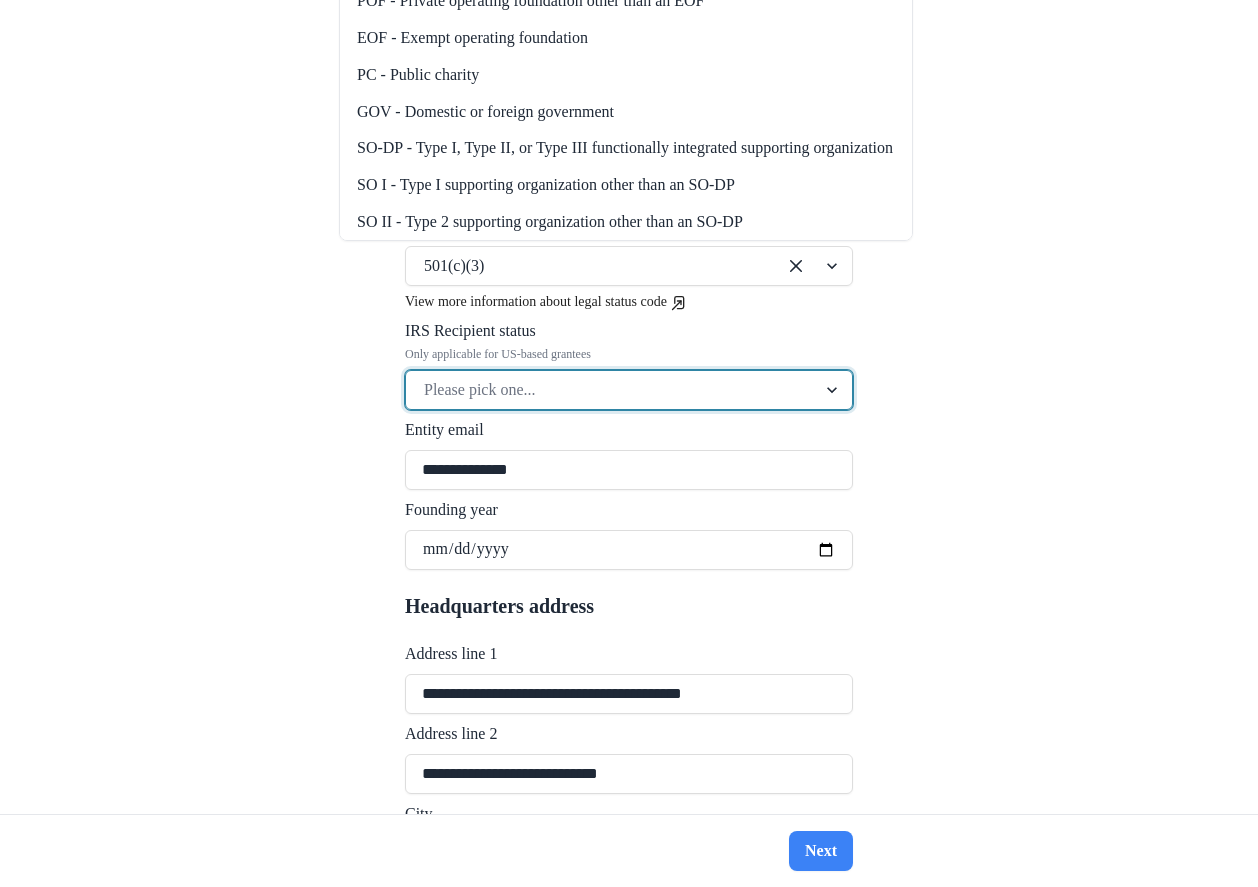 scroll, scrollTop: 1305, scrollLeft: 0, axis: vertical 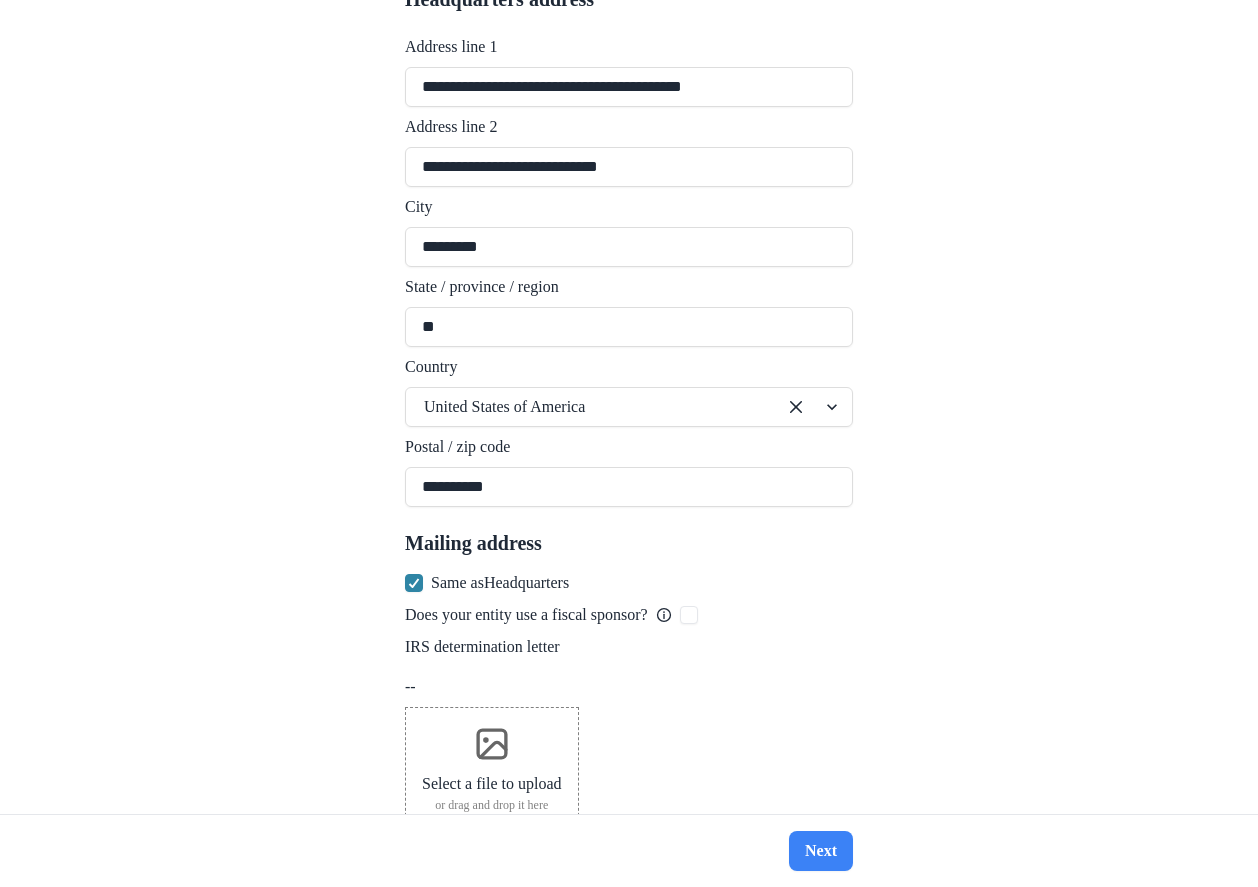 click on "Logout Hello! Welcome to Temelio. 1 Basic 2 Details 3 Team Need Help? Chat with support Have an EIN? Onboard faster through our Candid integration You have been invited to the Temelio platform by request of a grantmaker.
Because this is your first time using Temelio, we are asking you to complete
the following profile. This information will be stored in our system and will
make completing future proposals on the Temelio platform easier by auto-populating
fields from your profile. We will only ask you to fill this out once. Please review, update, and confirm the information below. Entity information Entity legal name * [NAME] EIN Only applicable for US-based grantees * [NAME] Doing business as (DBA) * [NAME] Same as legal name Website * [URL] Phone number * [PHONE] Legal status 501(c)(3) View more information about legal status code IRS Recipient status Only applicable for US-based grantees Please pick one... Entity email * [EMAIL]" at bounding box center (629, 407) 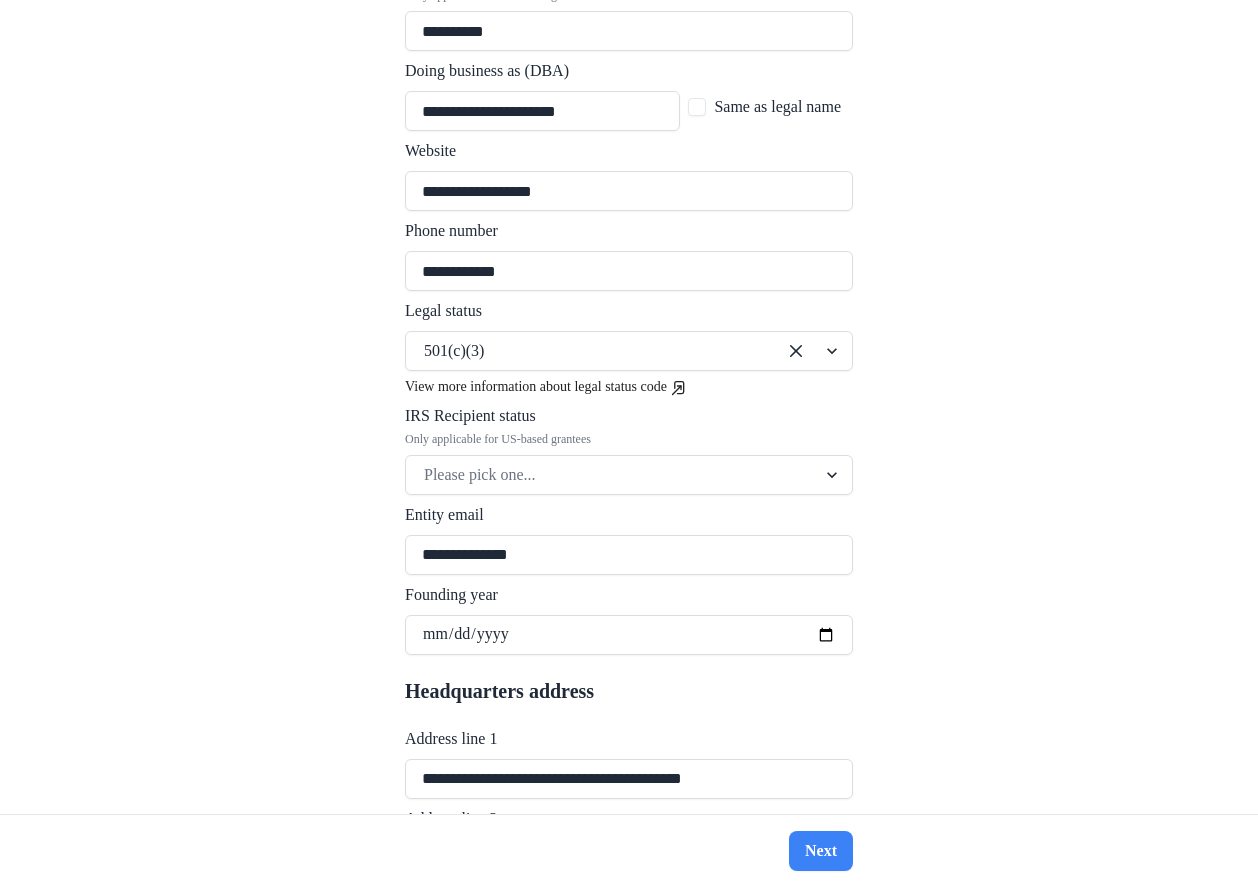 scroll, scrollTop: 581, scrollLeft: 0, axis: vertical 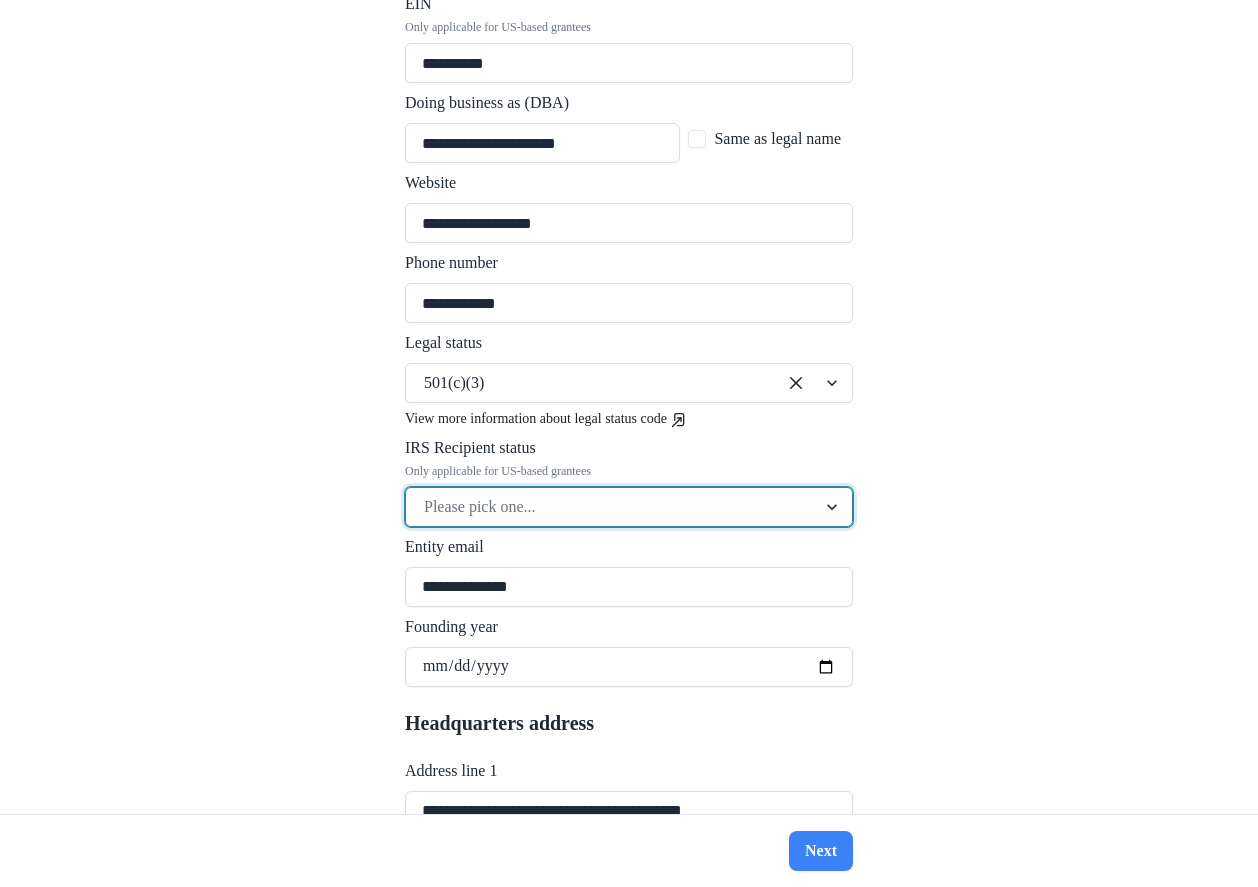 click at bounding box center [591, 383] 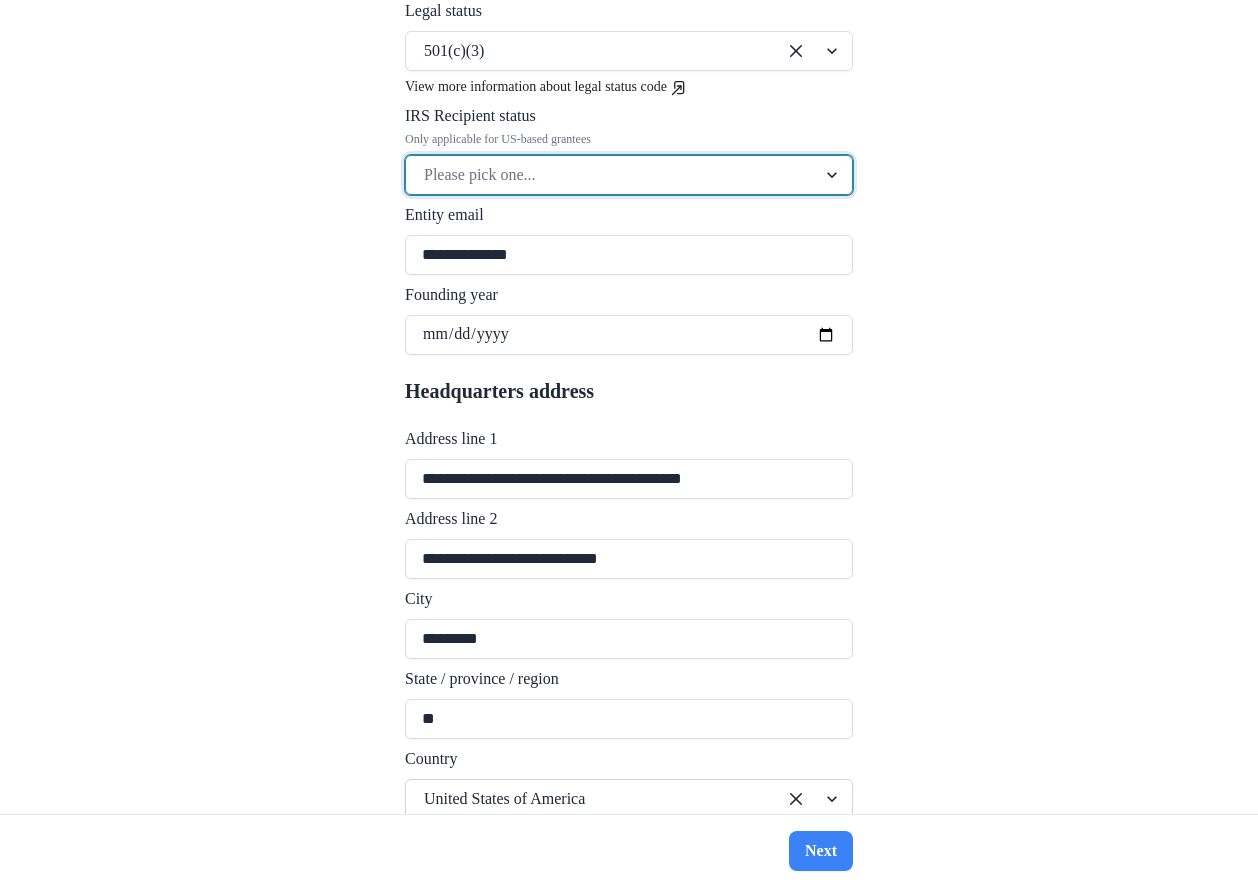 scroll, scrollTop: 1211, scrollLeft: 0, axis: vertical 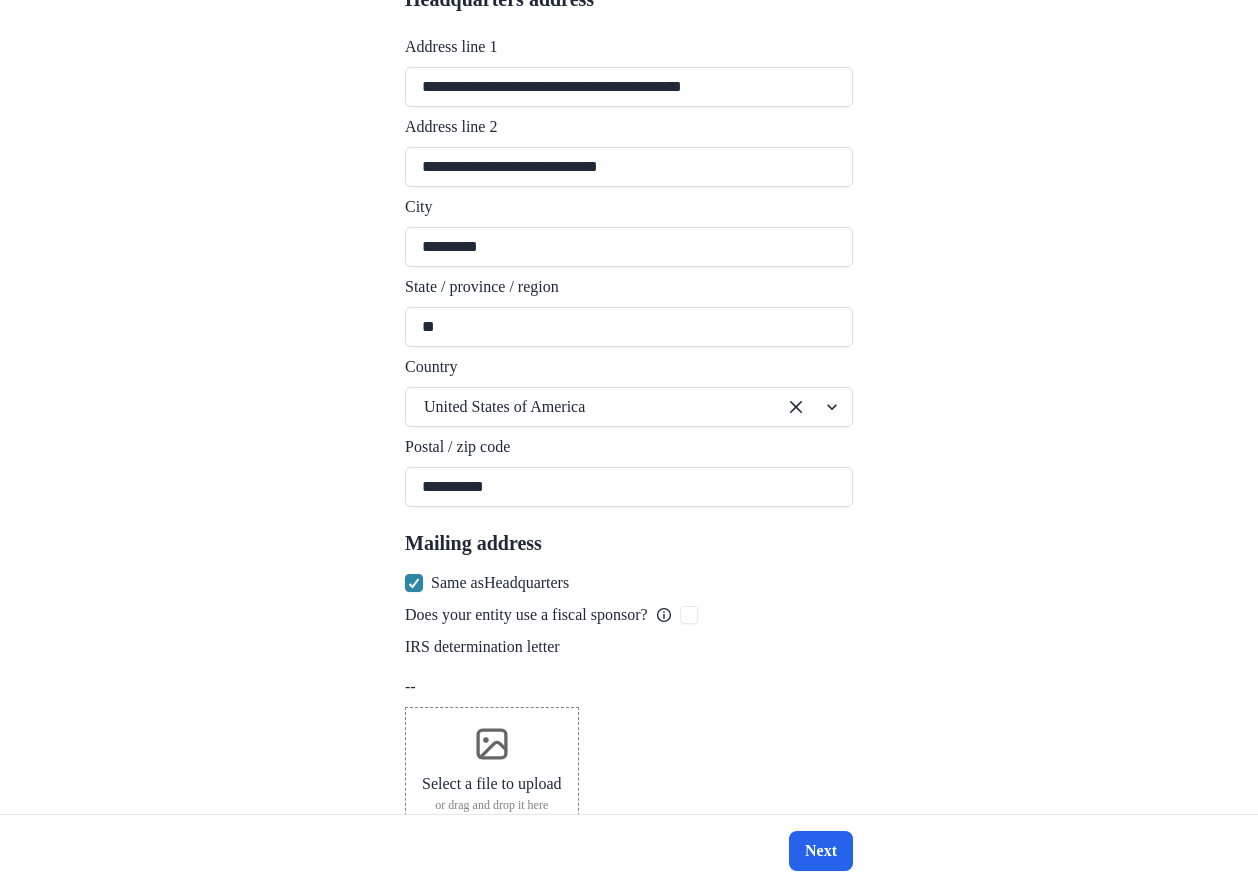 click on "Next" at bounding box center (821, 851) 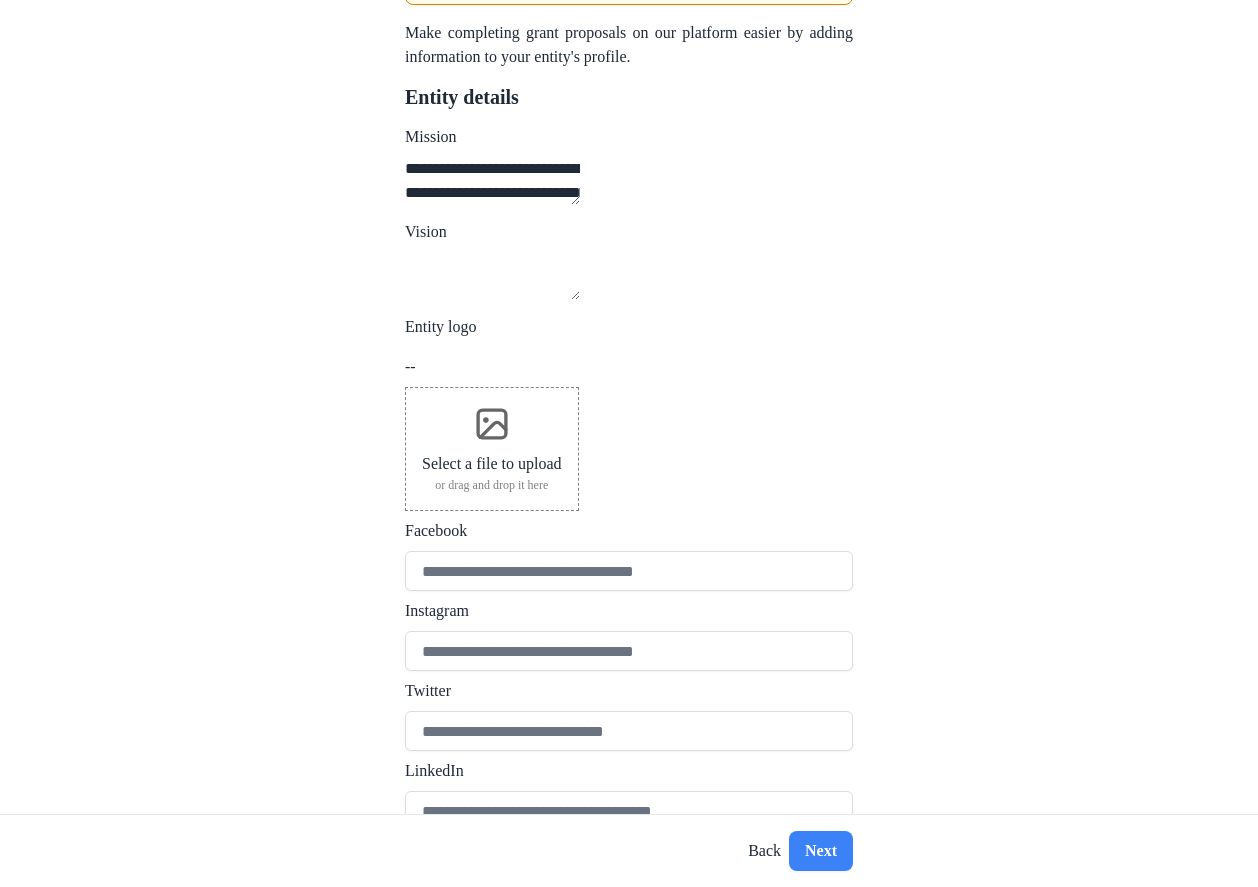 scroll, scrollTop: 403, scrollLeft: 0, axis: vertical 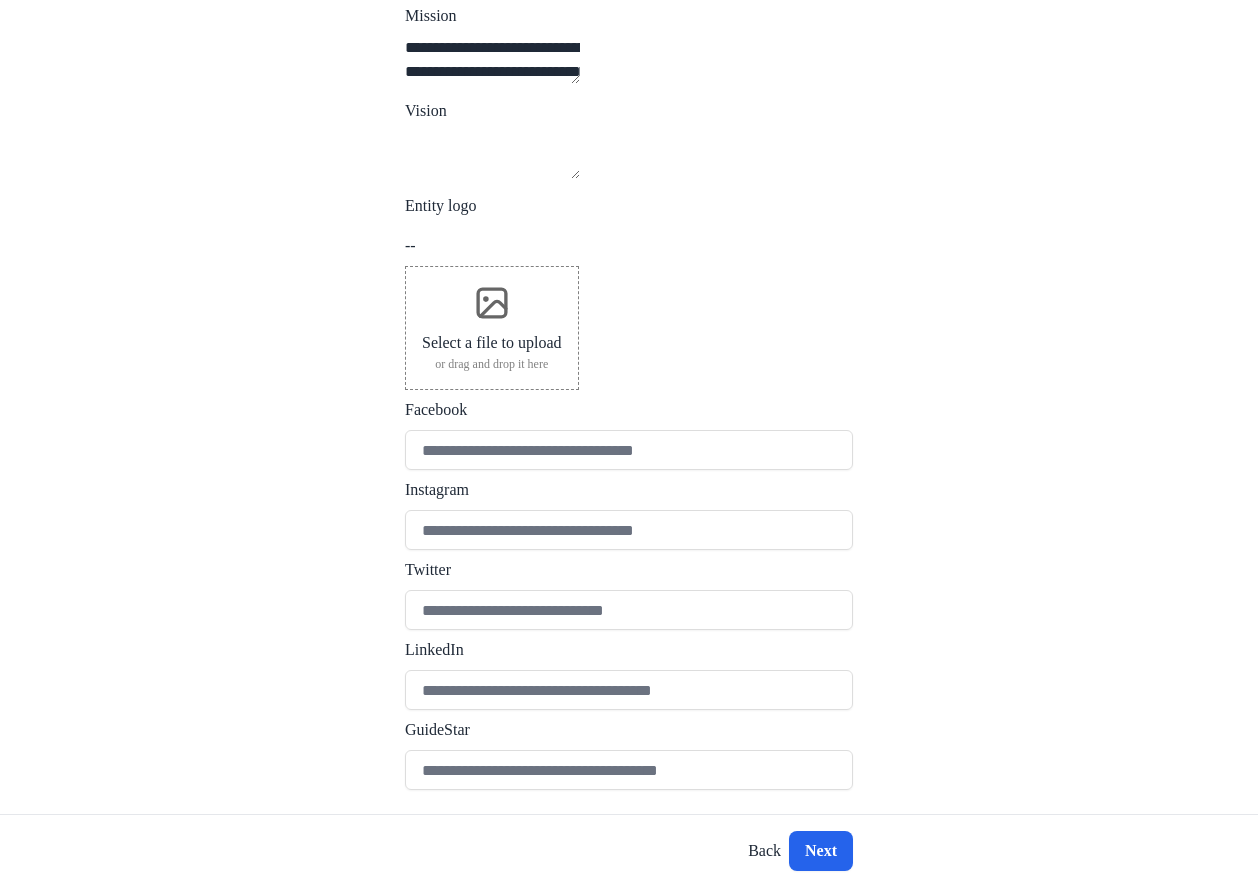 click on "Next" at bounding box center (821, 851) 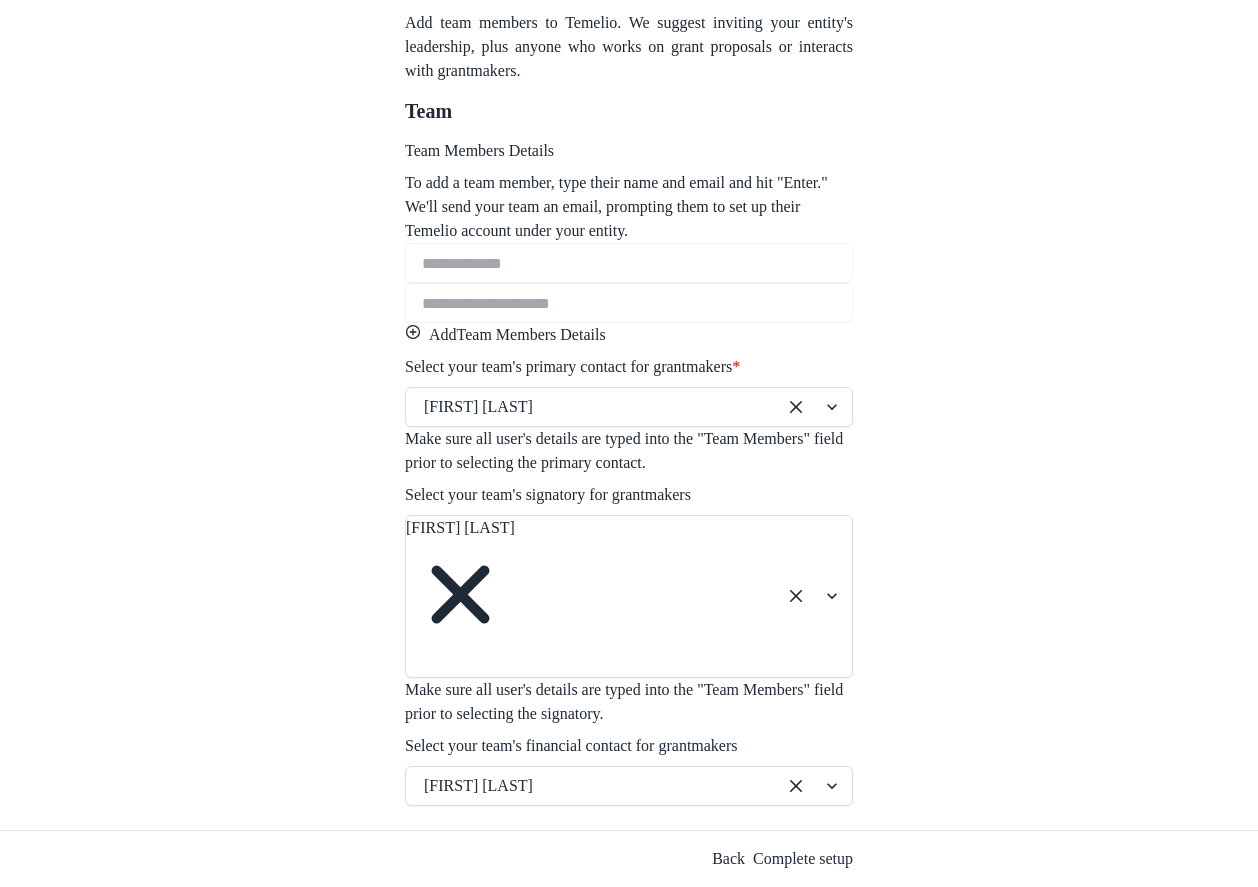 scroll, scrollTop: 0, scrollLeft: 0, axis: both 